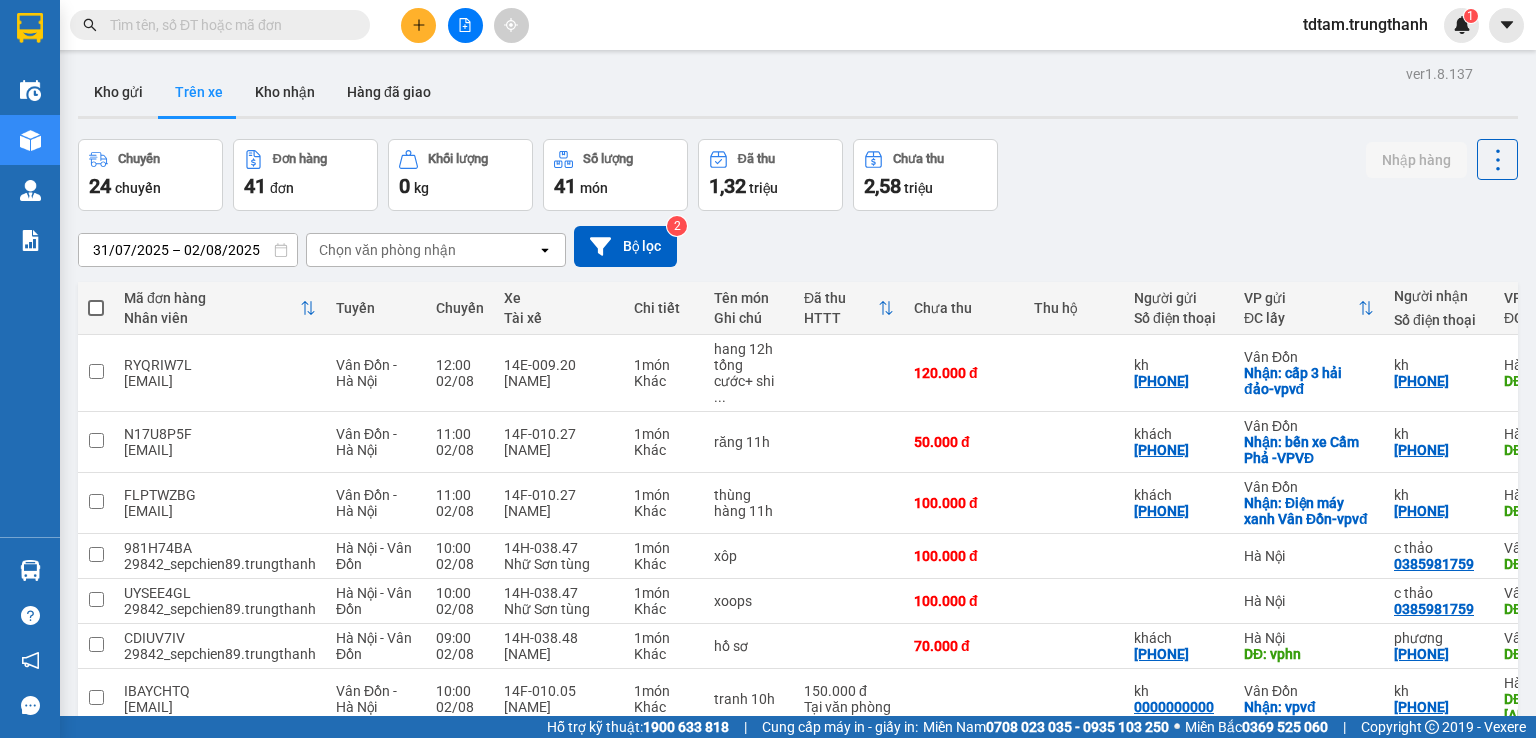 scroll, scrollTop: 0, scrollLeft: 0, axis: both 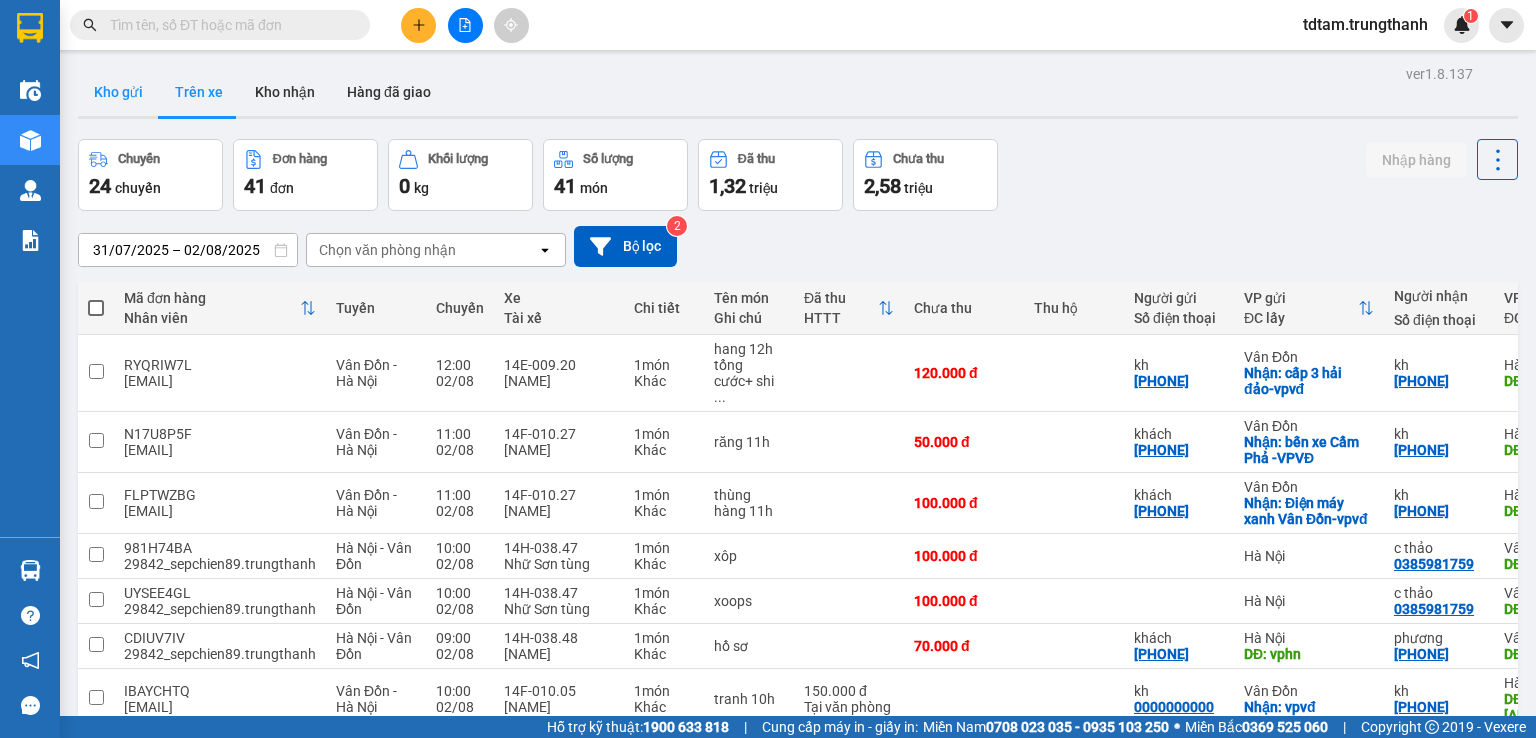 click on "Kho gửi" at bounding box center [118, 92] 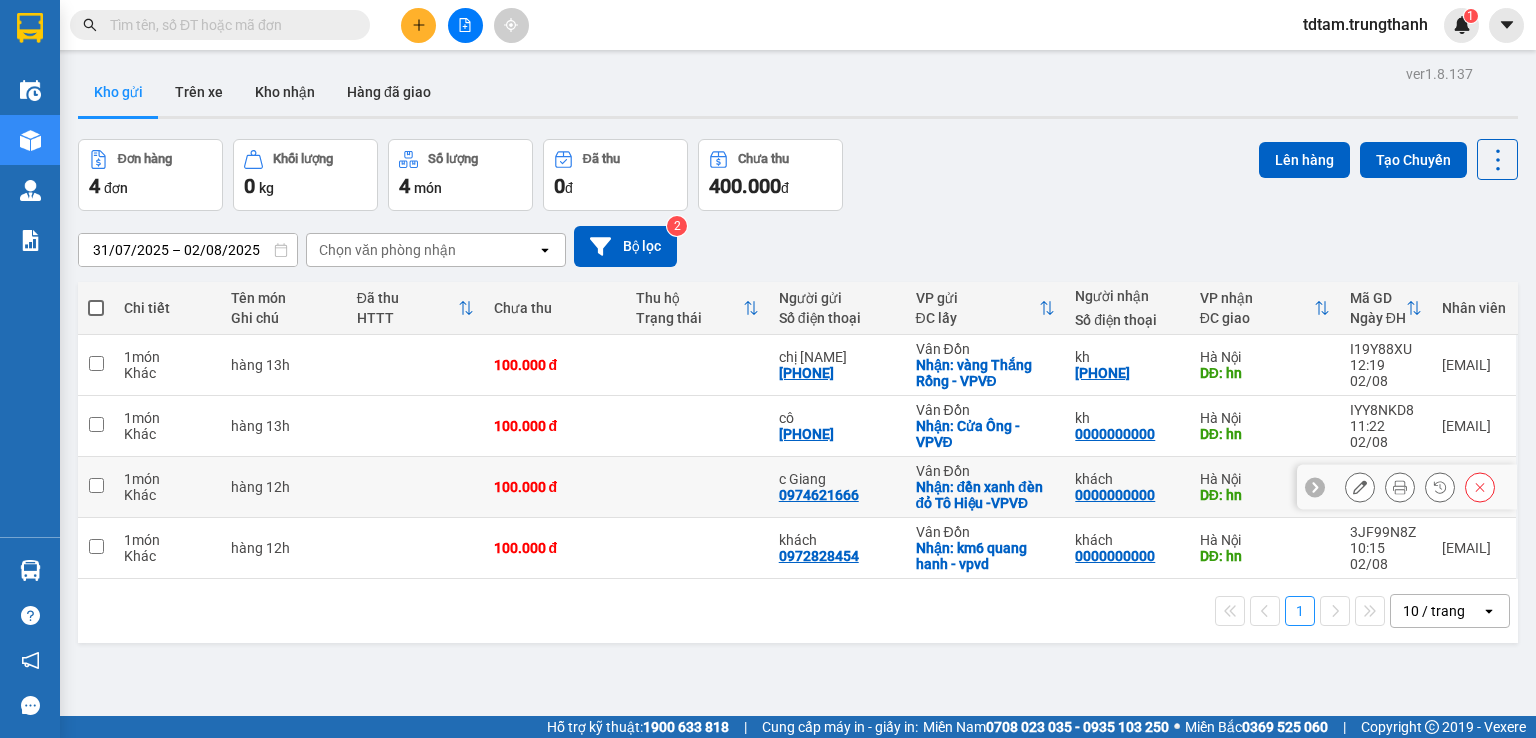 click at bounding box center [1360, 487] 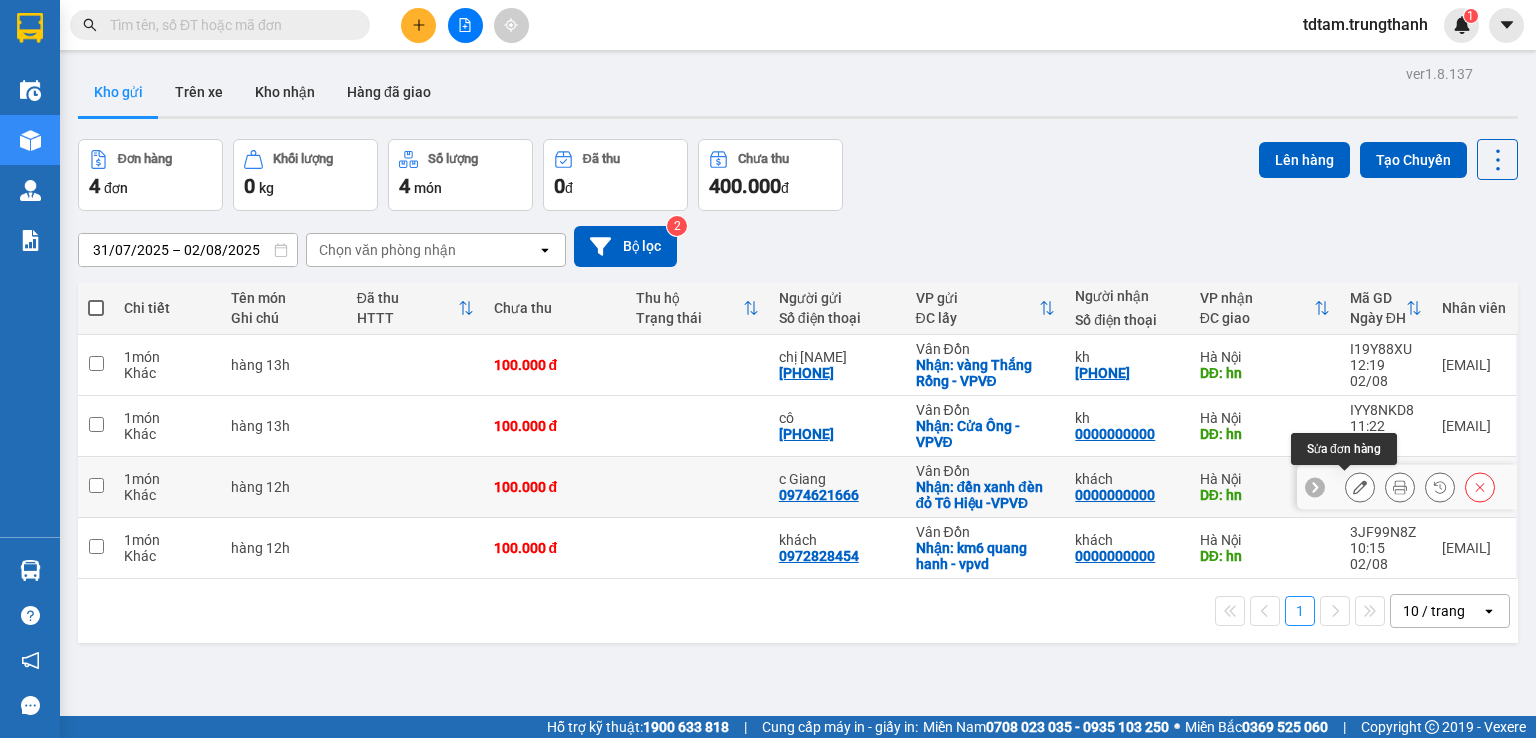 click 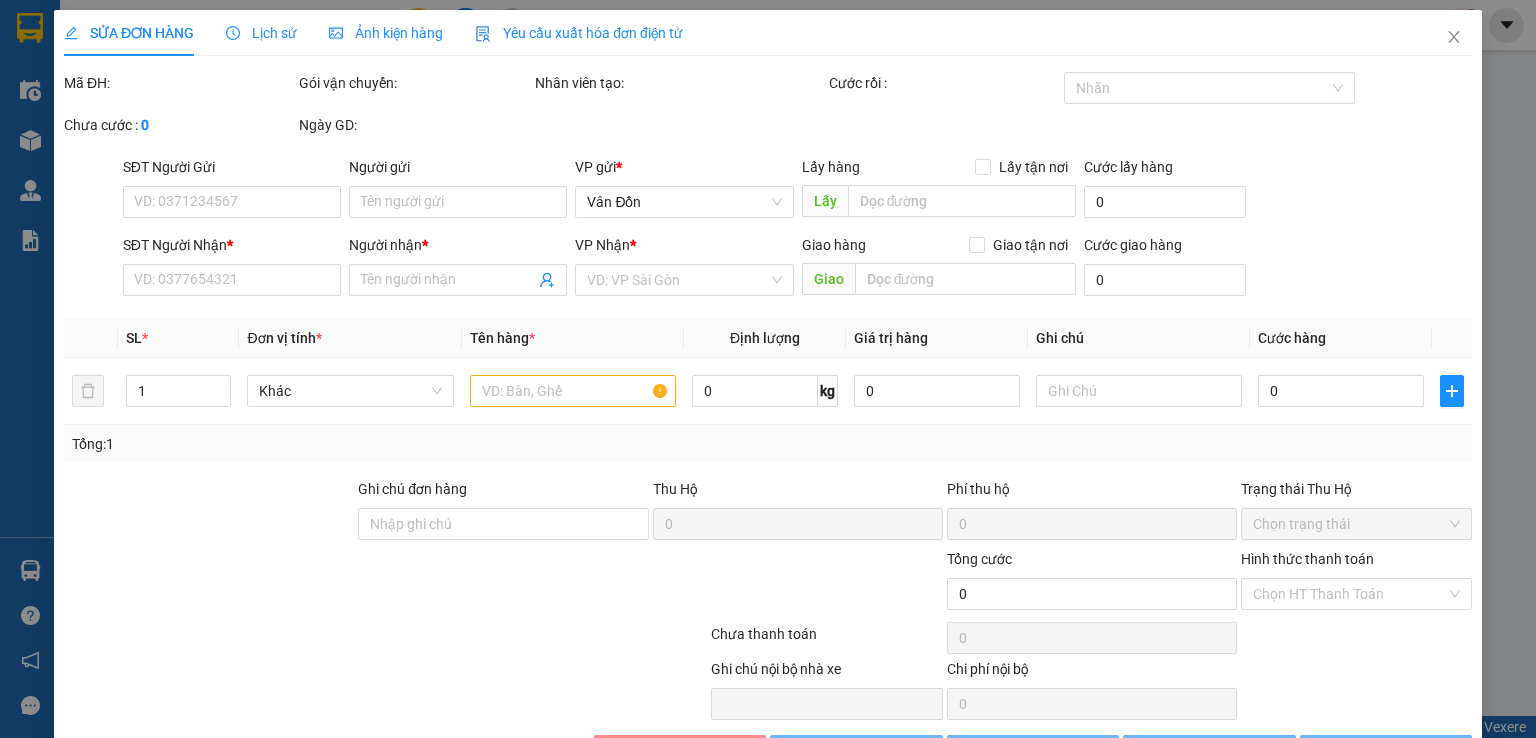 type on "0974621666" 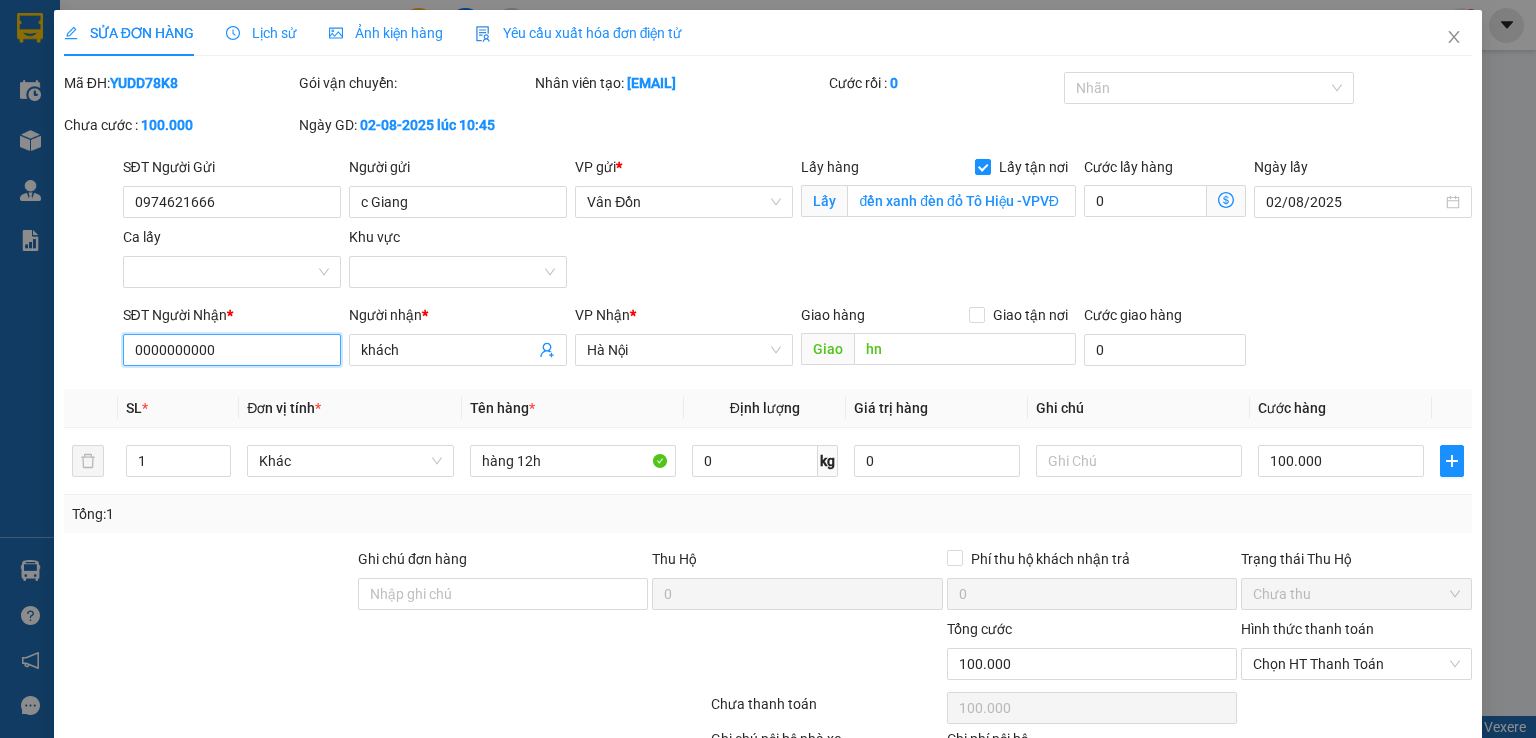 drag, startPoint x: 246, startPoint y: 353, endPoint x: 142, endPoint y: 353, distance: 104 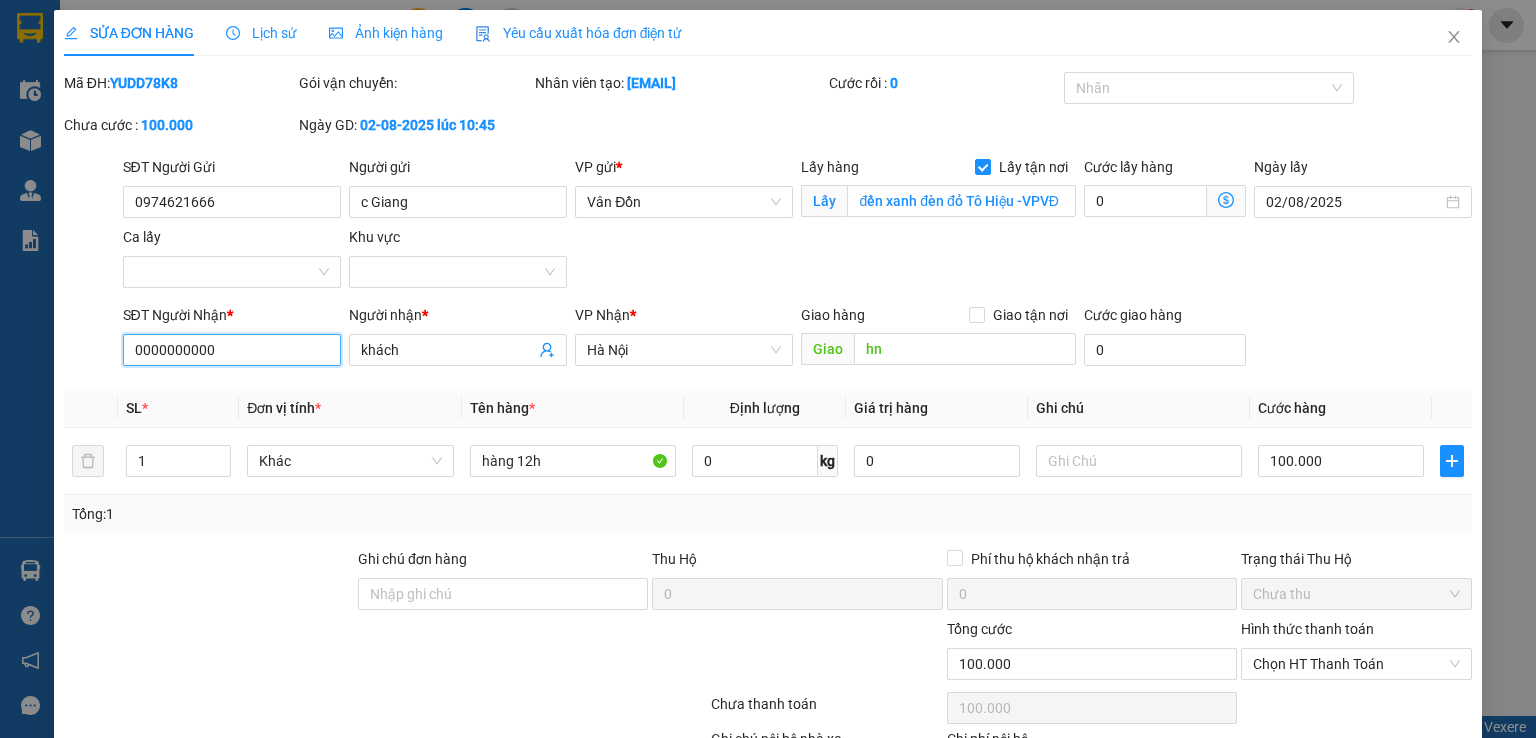 click on "0000000000" at bounding box center (232, 350) 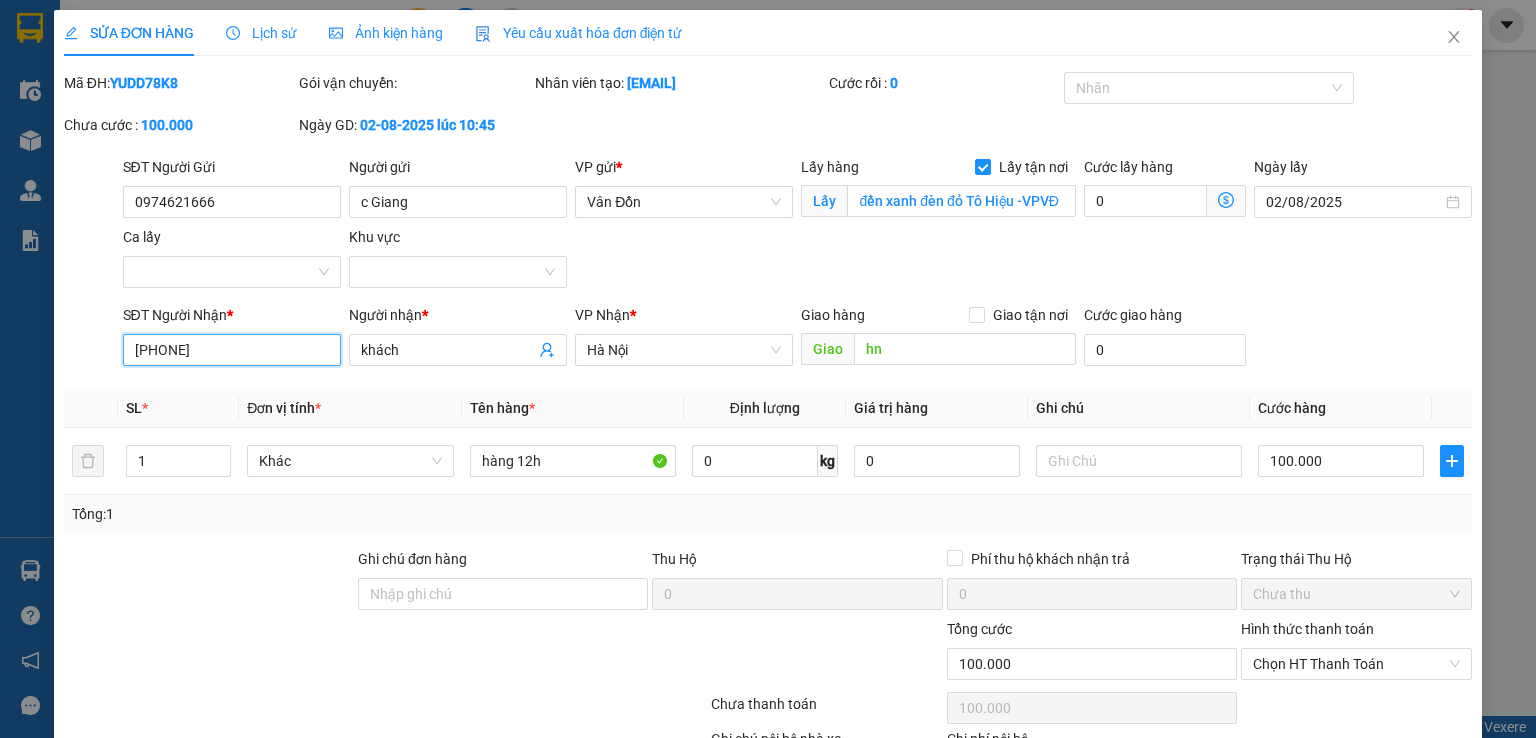 type on "[PHONE]" 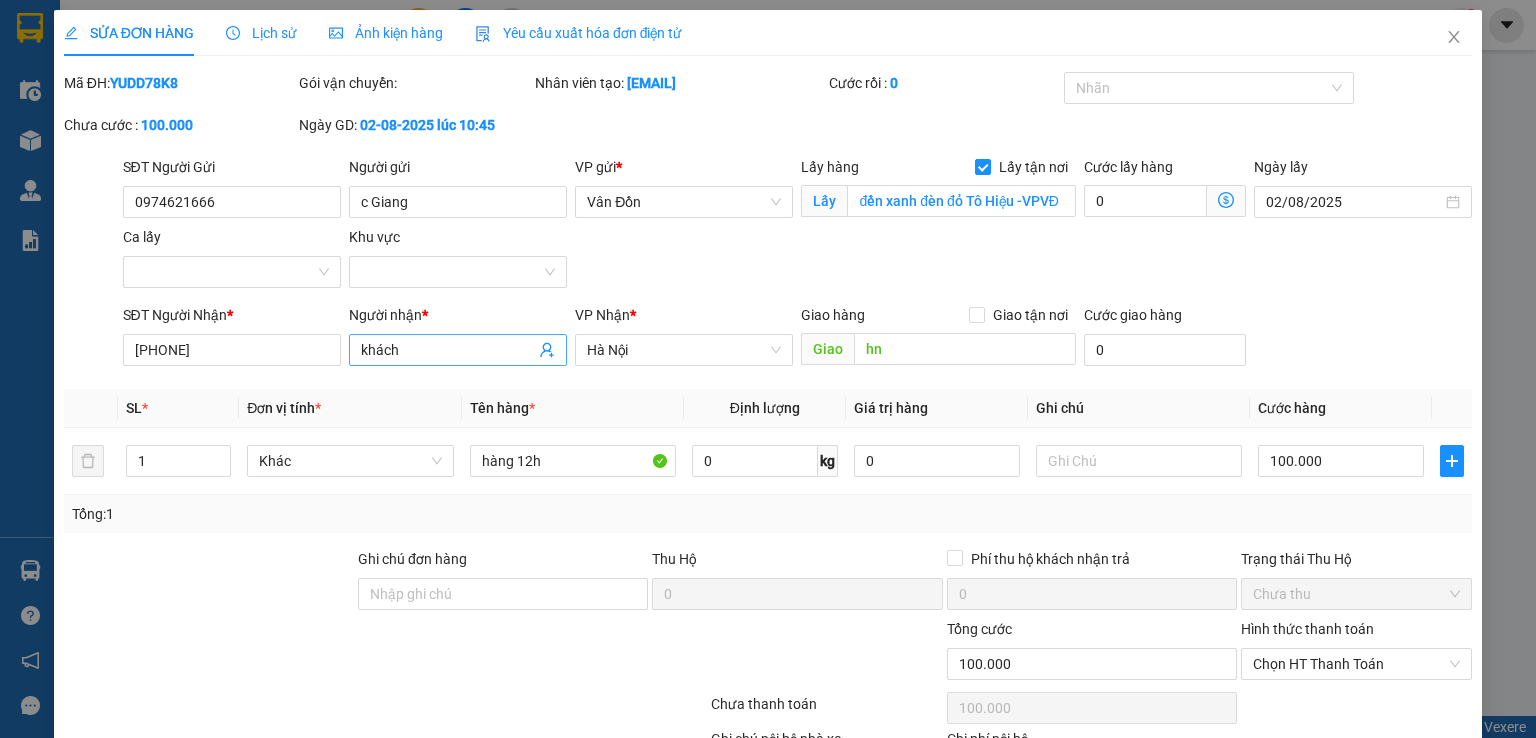 click on "khách" at bounding box center (448, 350) 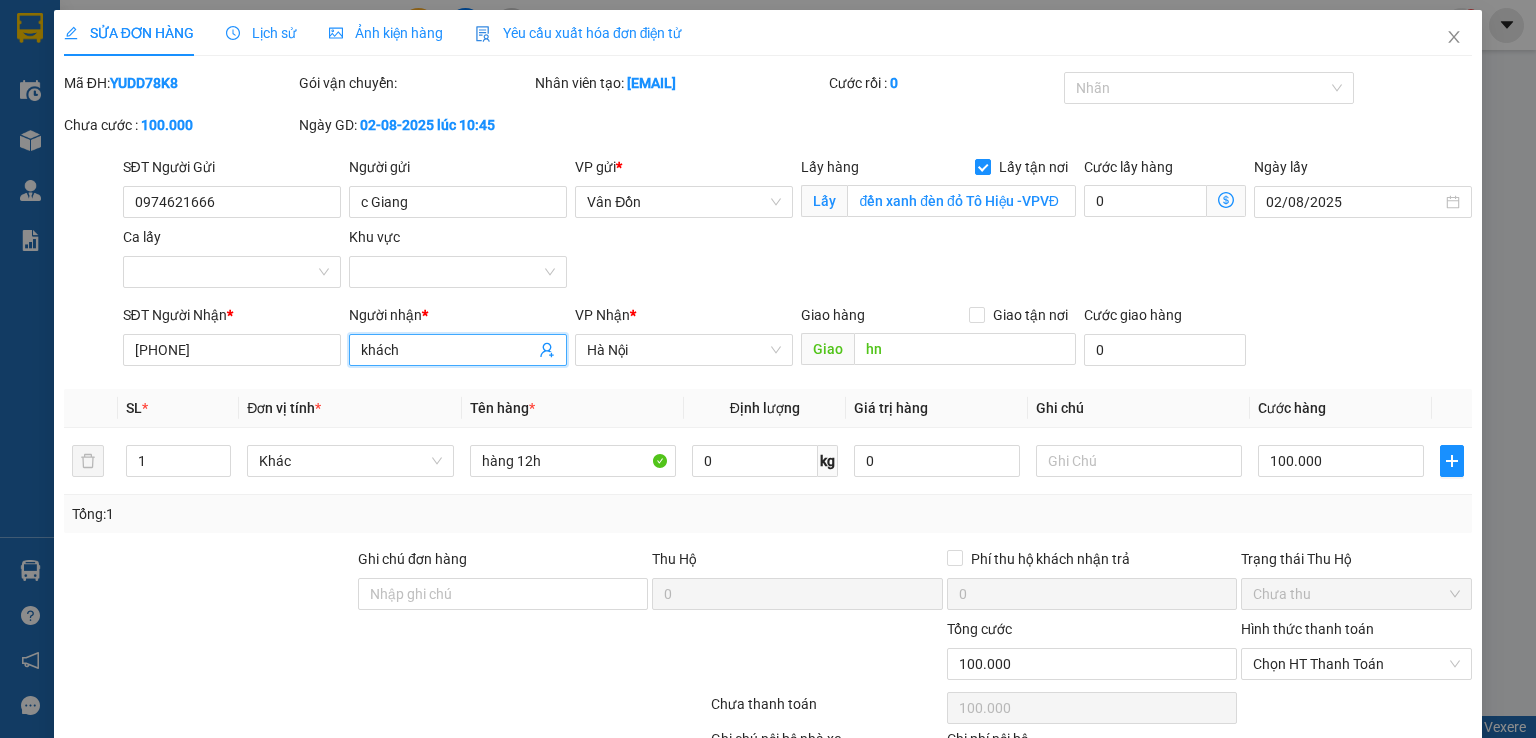 click on "khách" at bounding box center (448, 350) 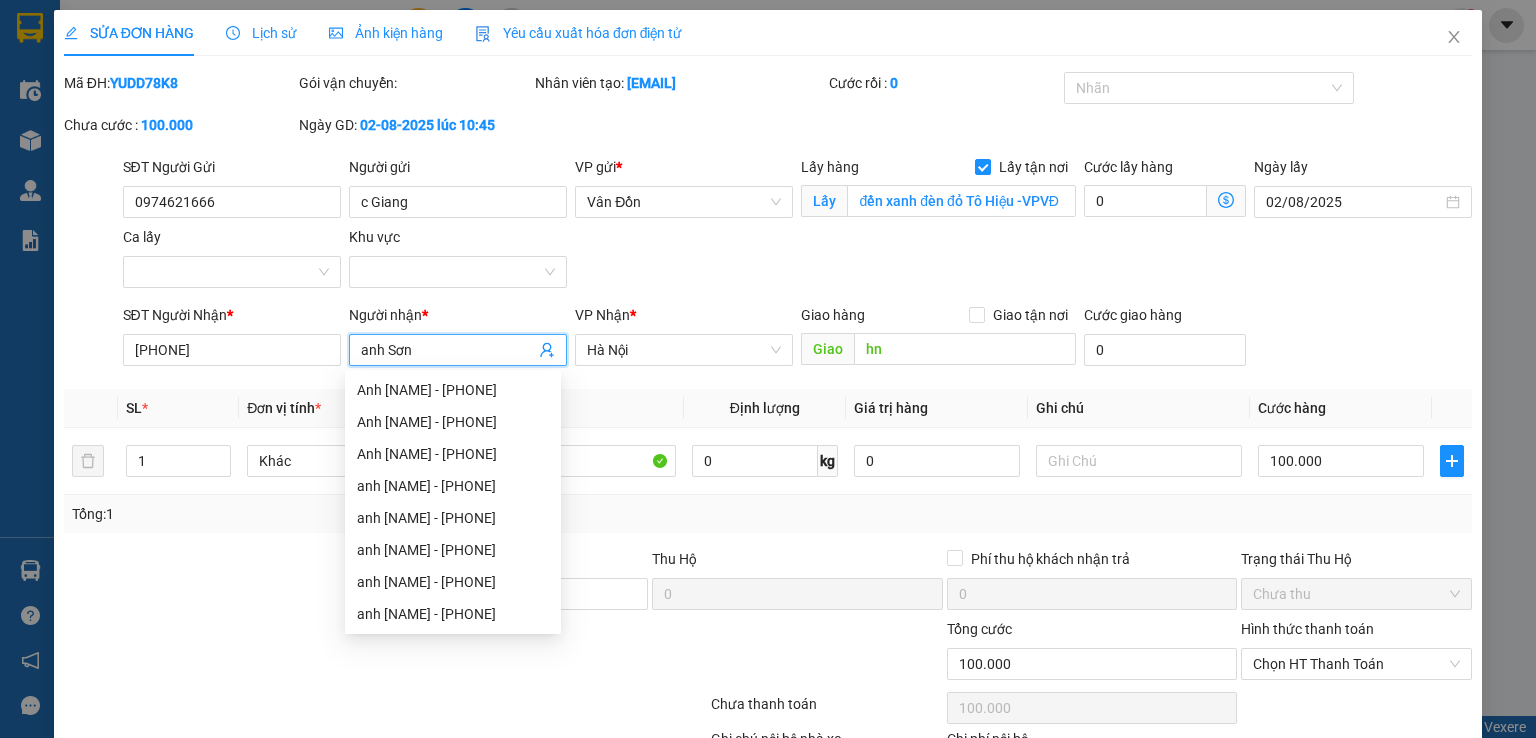 type on "anh Sơn" 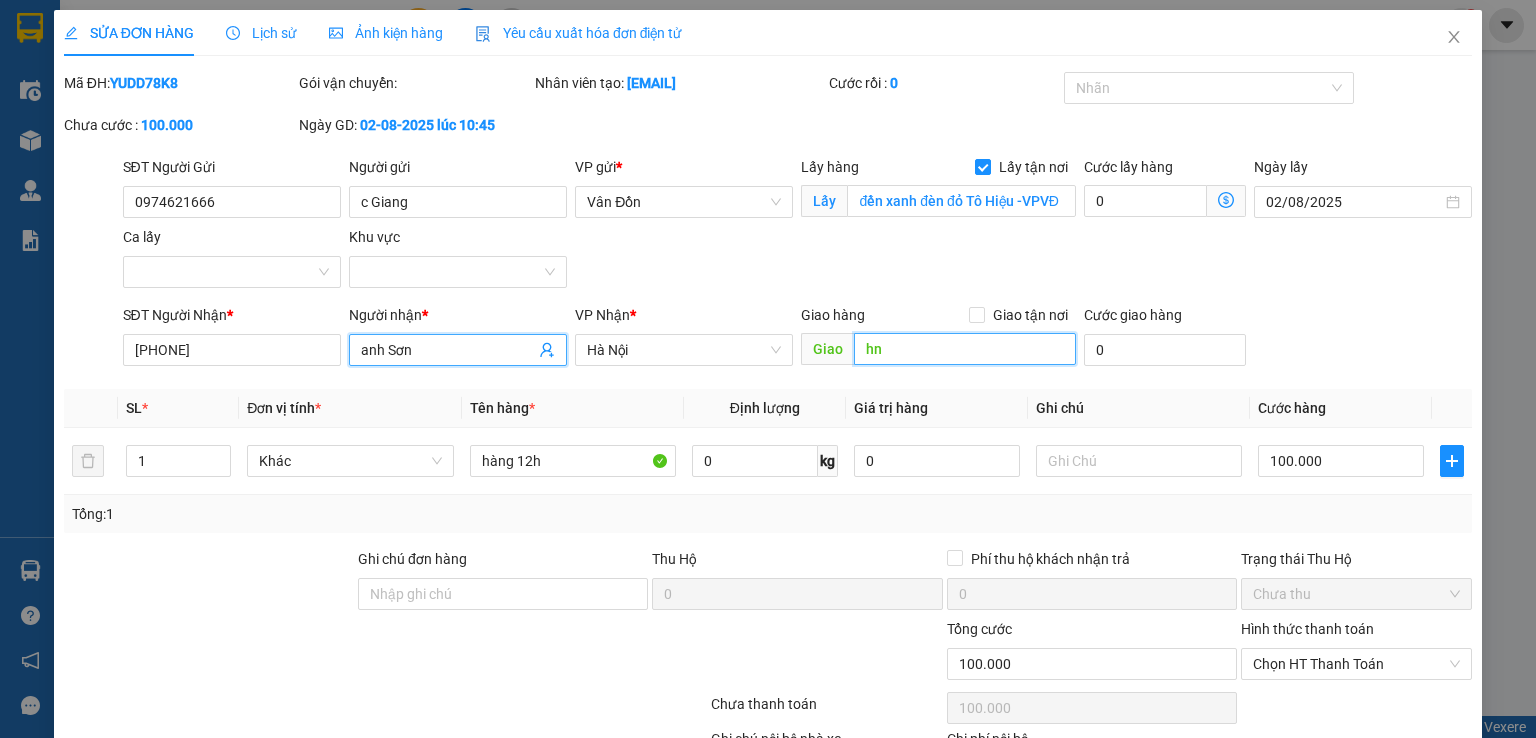 click on "hn" at bounding box center [965, 349] 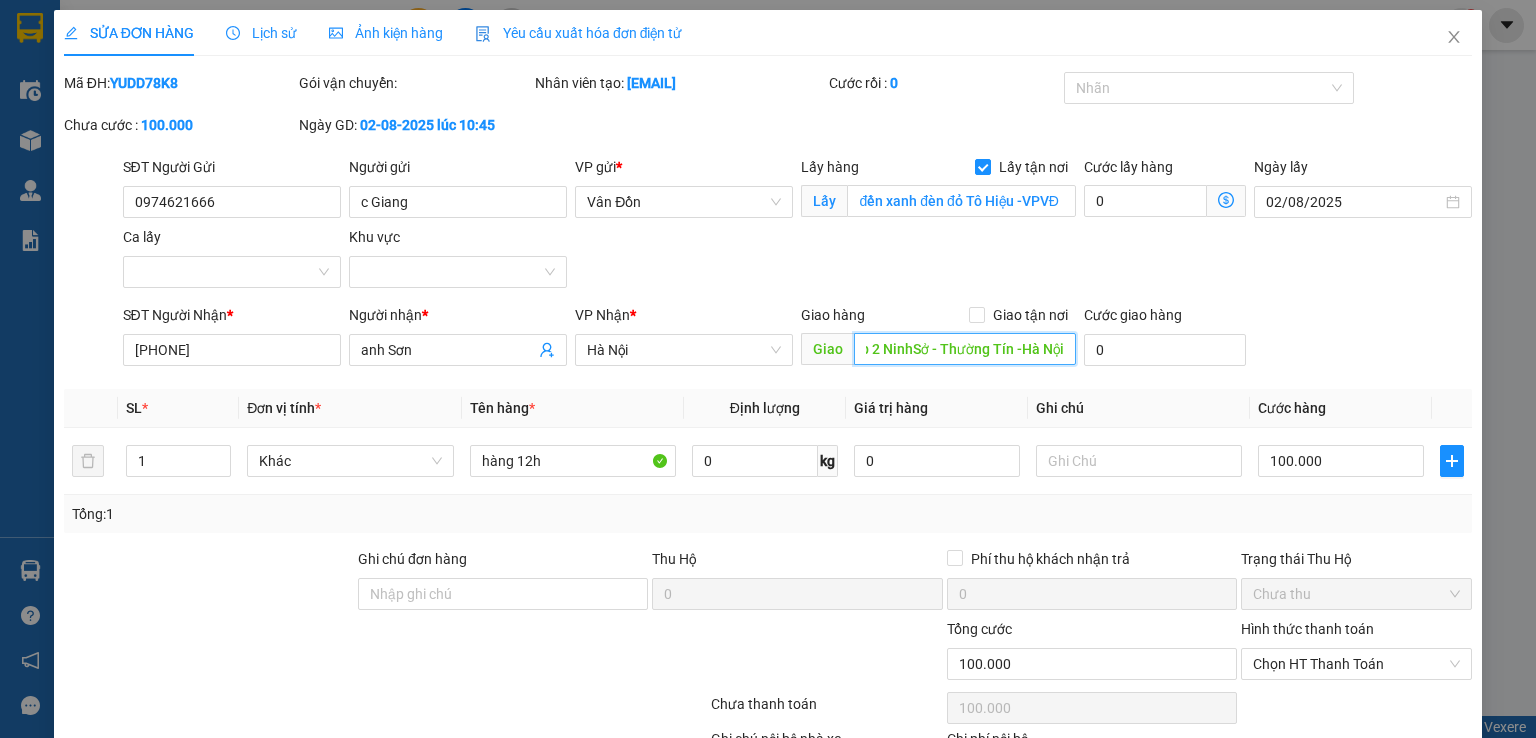 scroll, scrollTop: 0, scrollLeft: 80, axis: horizontal 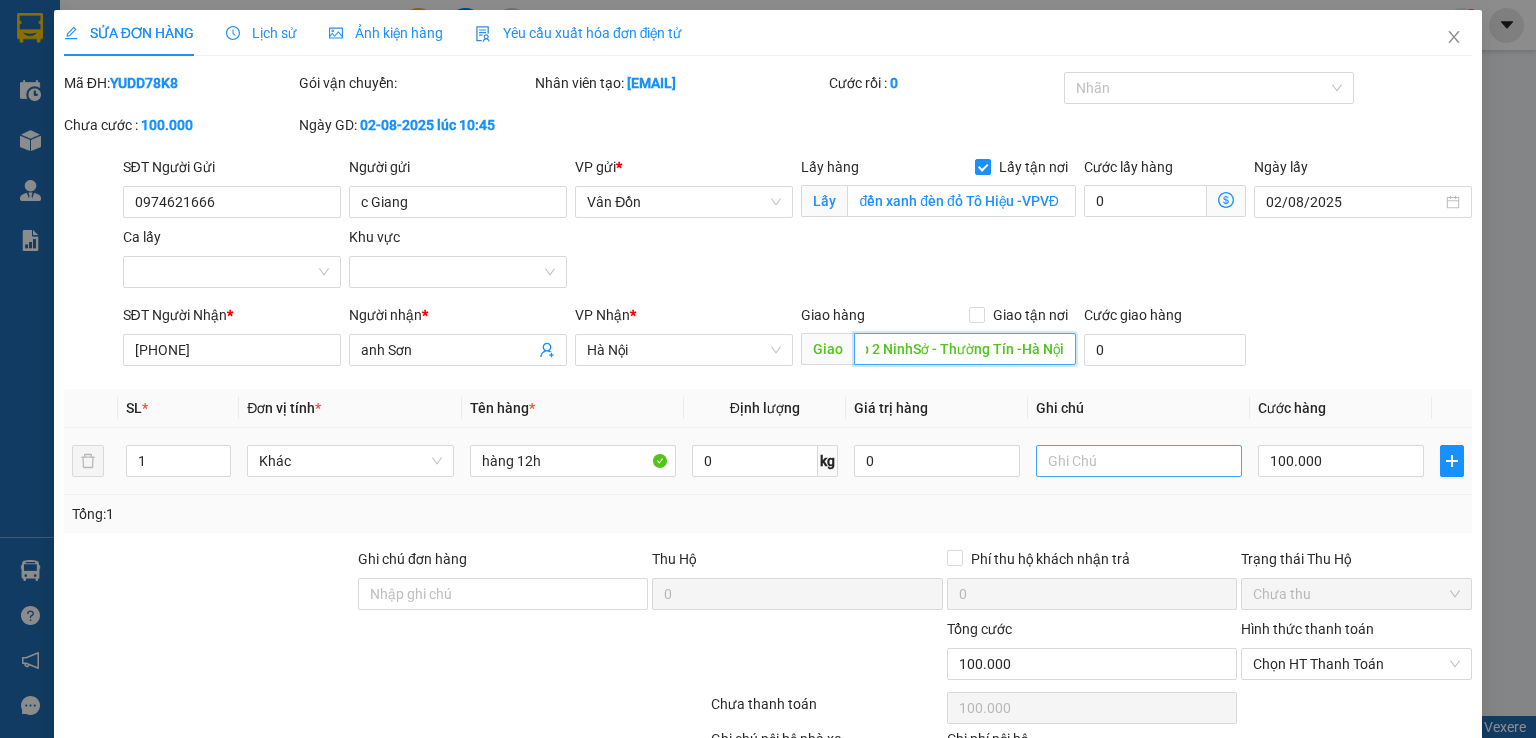 type on "trường cấp 2 NinhSở - Thường Tín -Hà Nội" 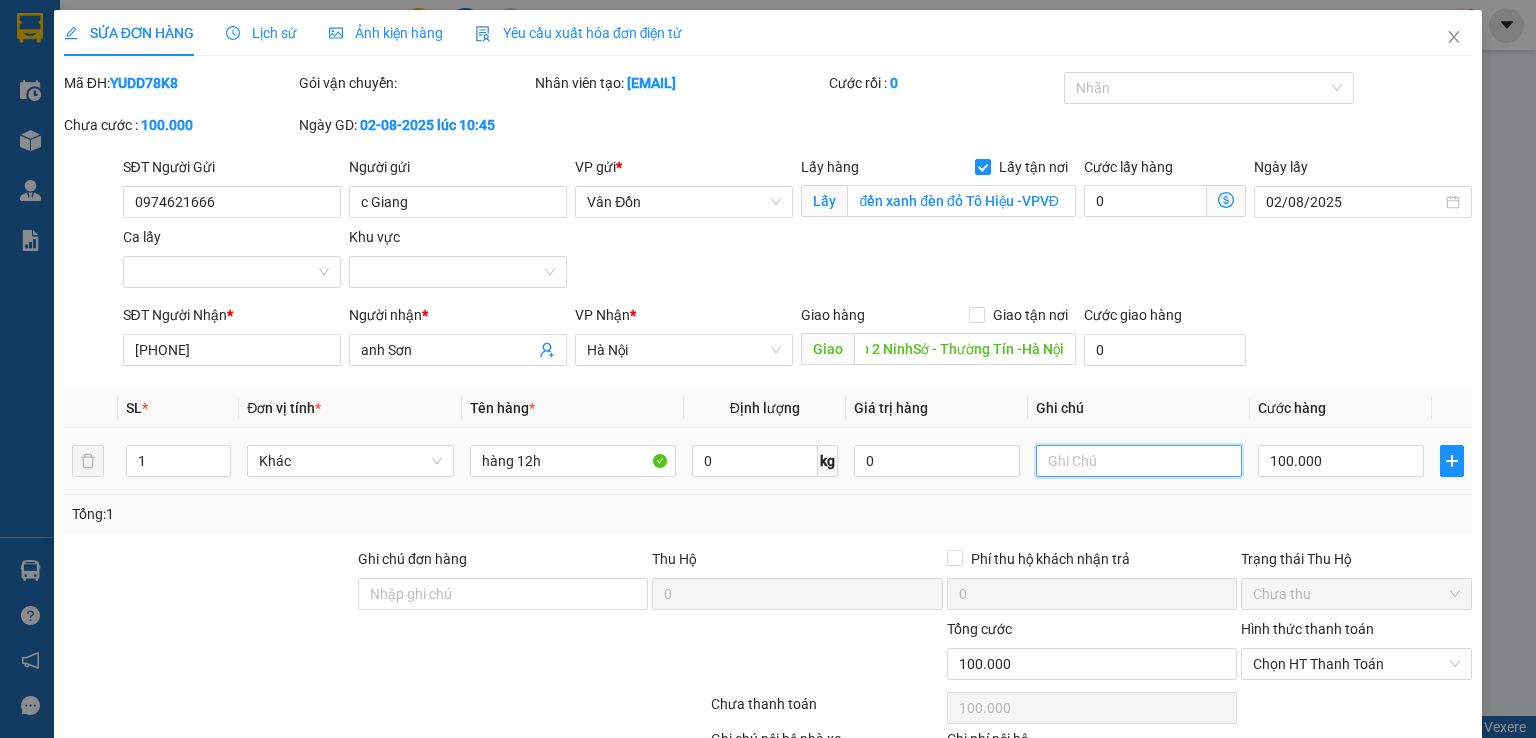 click at bounding box center [1139, 461] 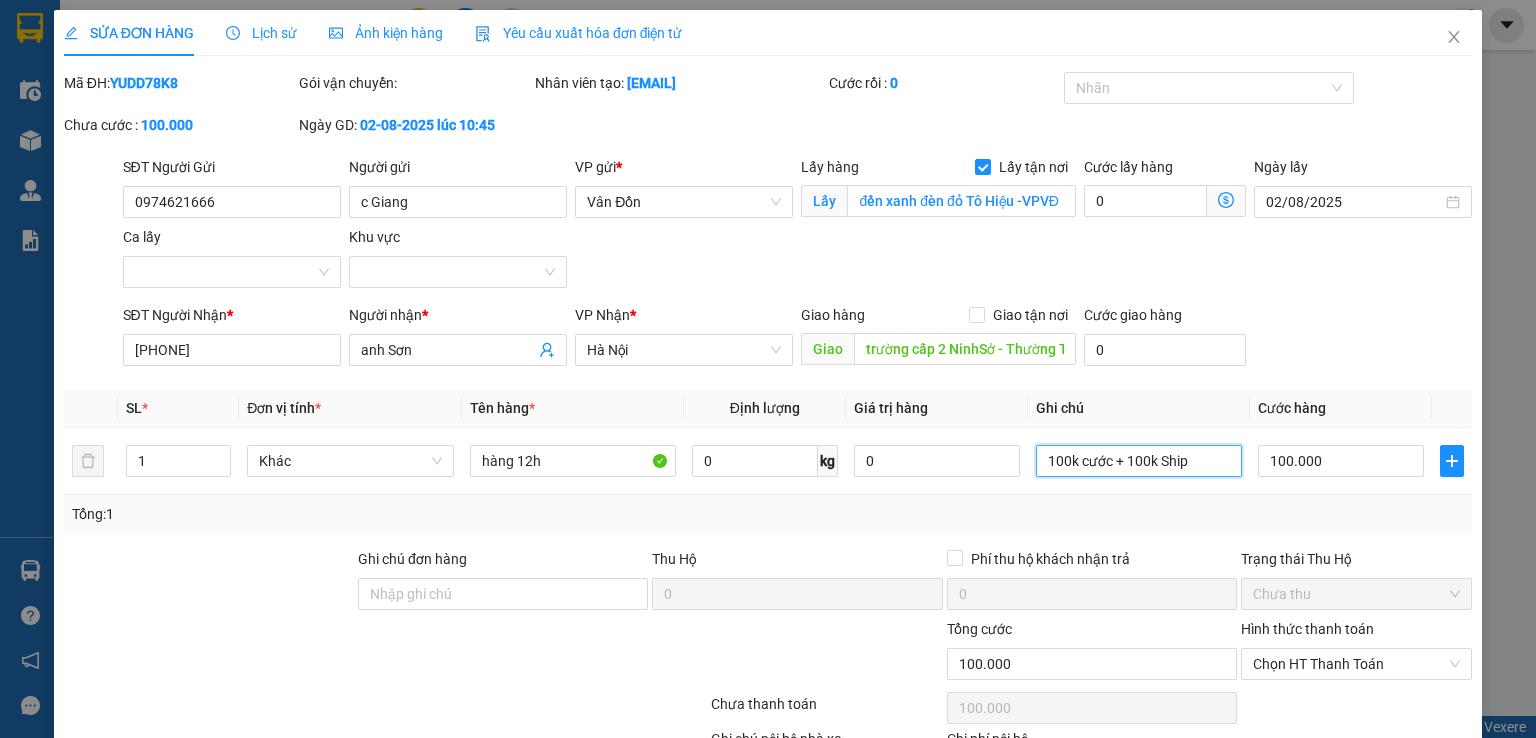 type on "100k cước + 100k Ship" 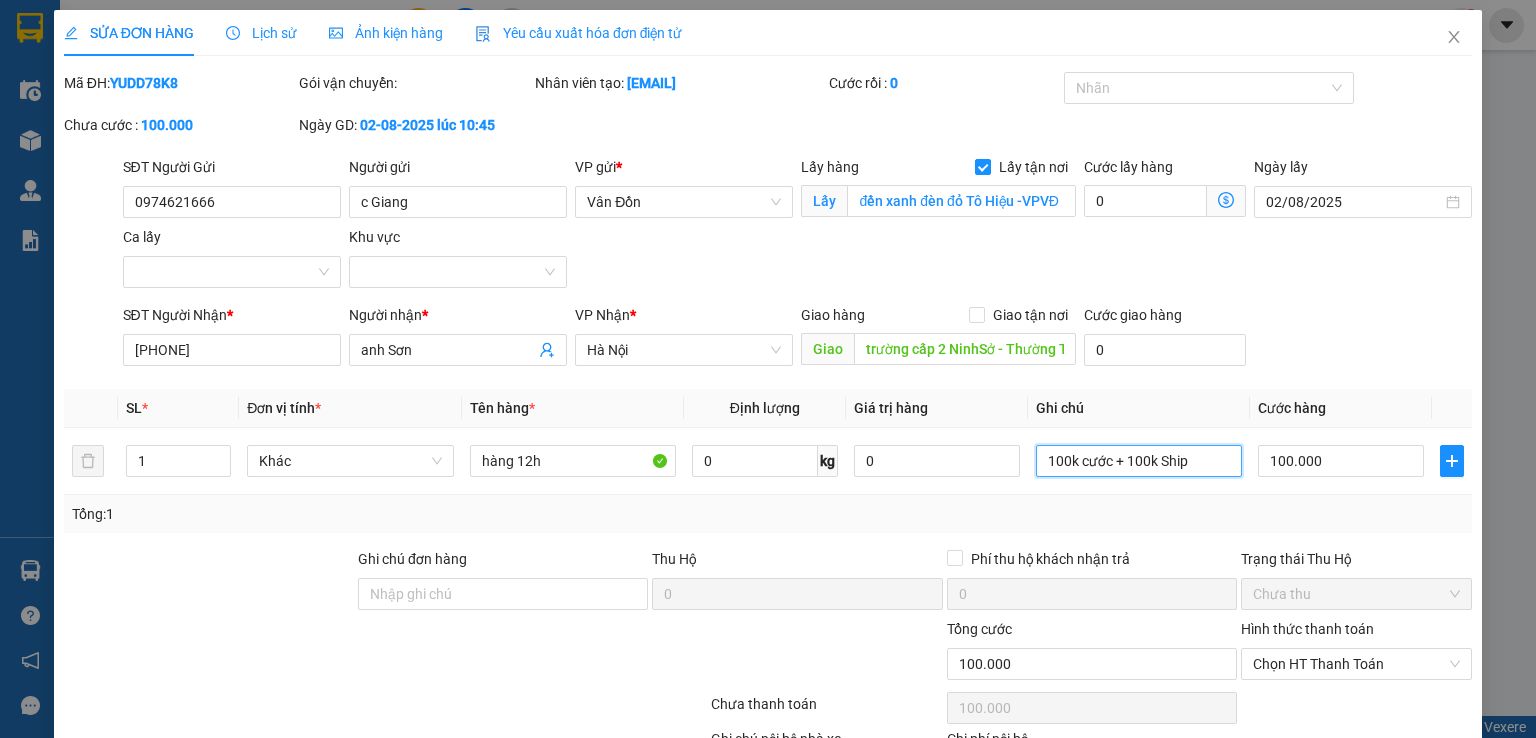 scroll, scrollTop: 66, scrollLeft: 0, axis: vertical 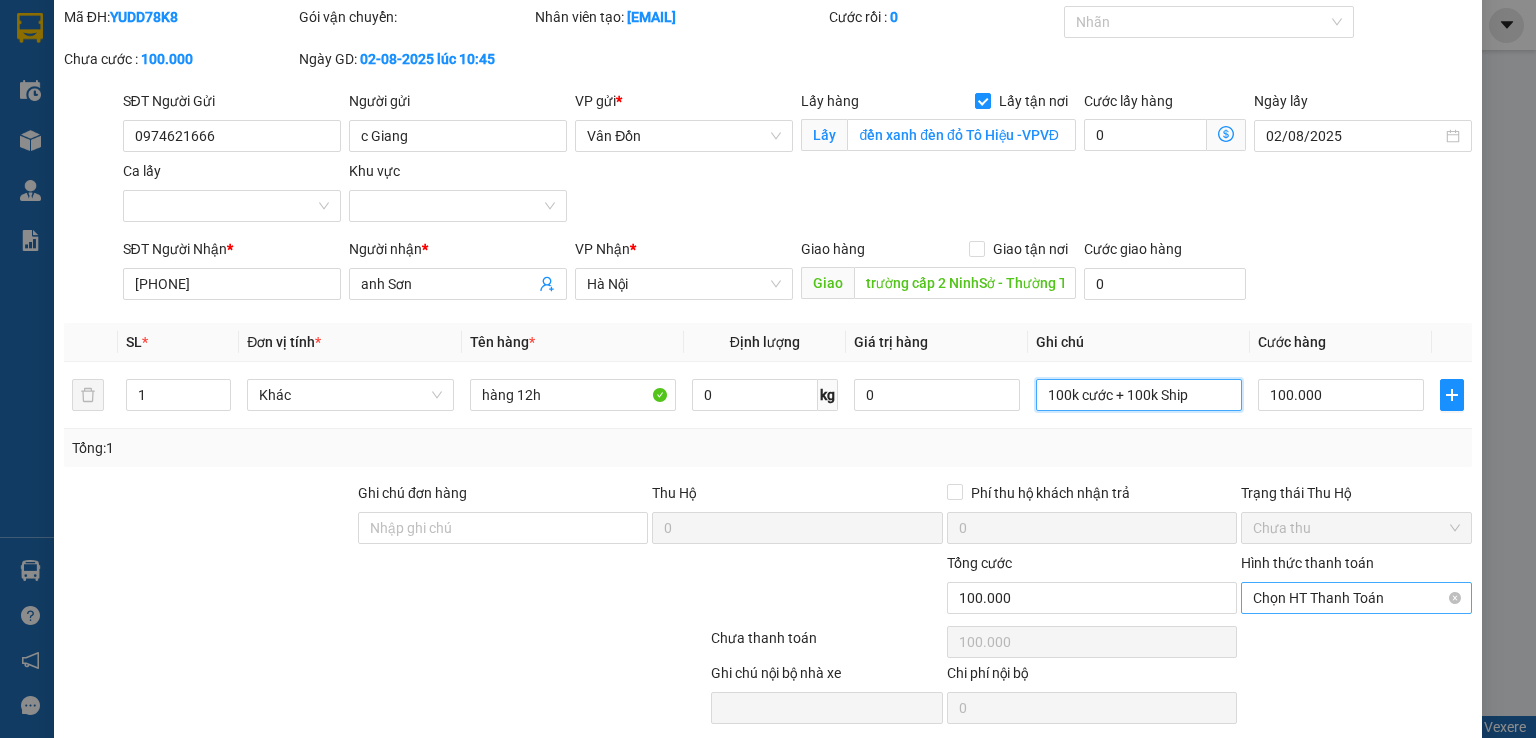 click on "Chọn HT Thanh Toán" at bounding box center (1356, 598) 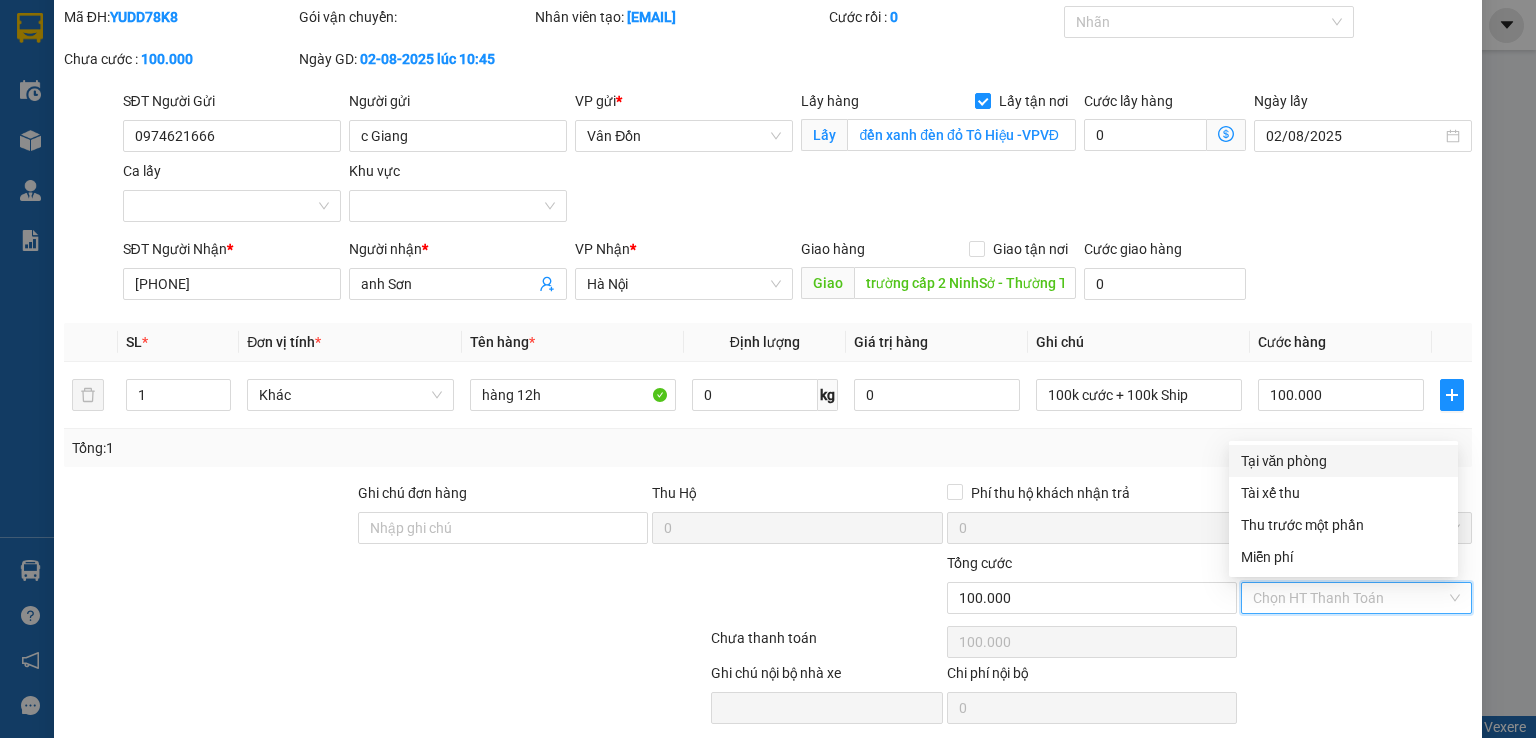 click on "Tại văn phòng" at bounding box center [1343, 461] 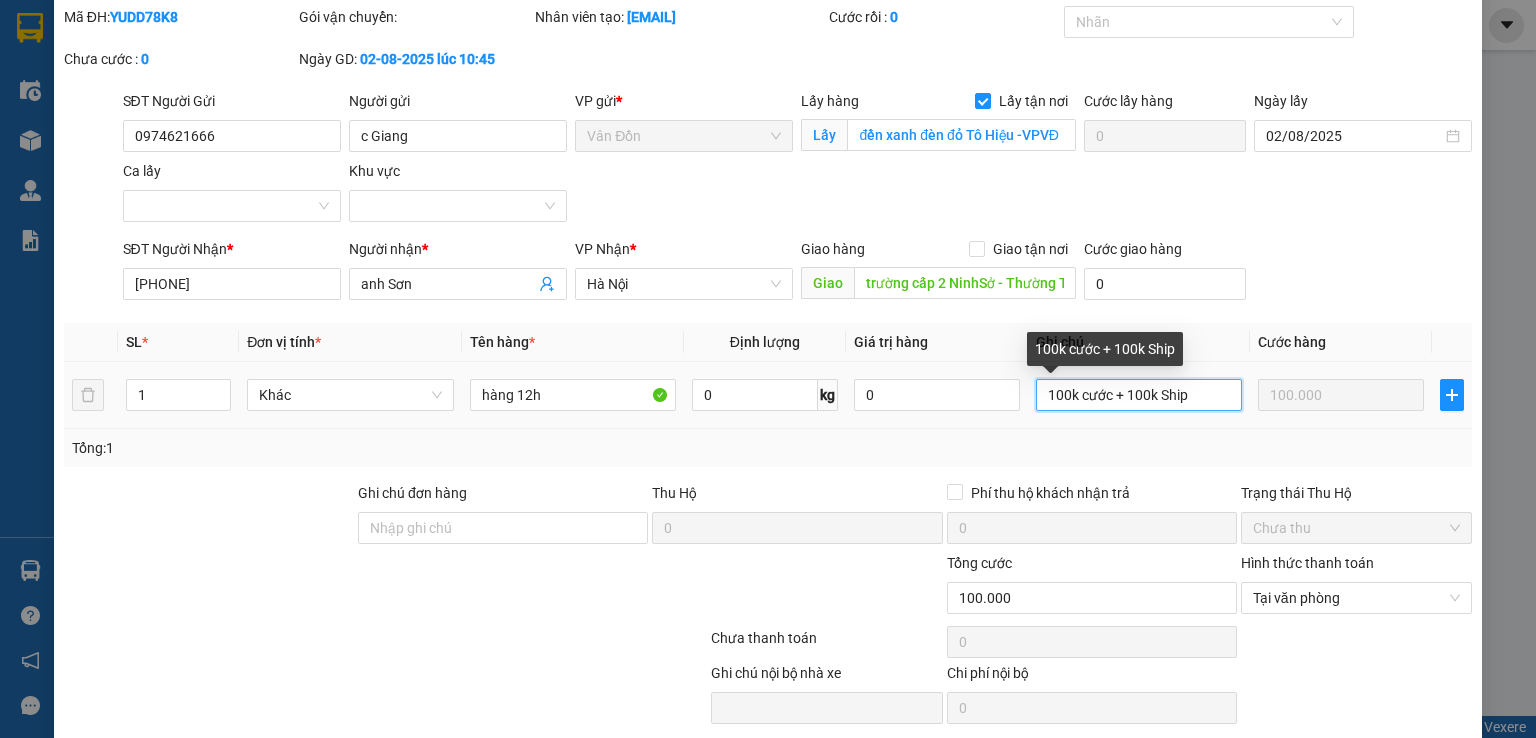 click on "100k cước + 100k Ship" at bounding box center [1139, 395] 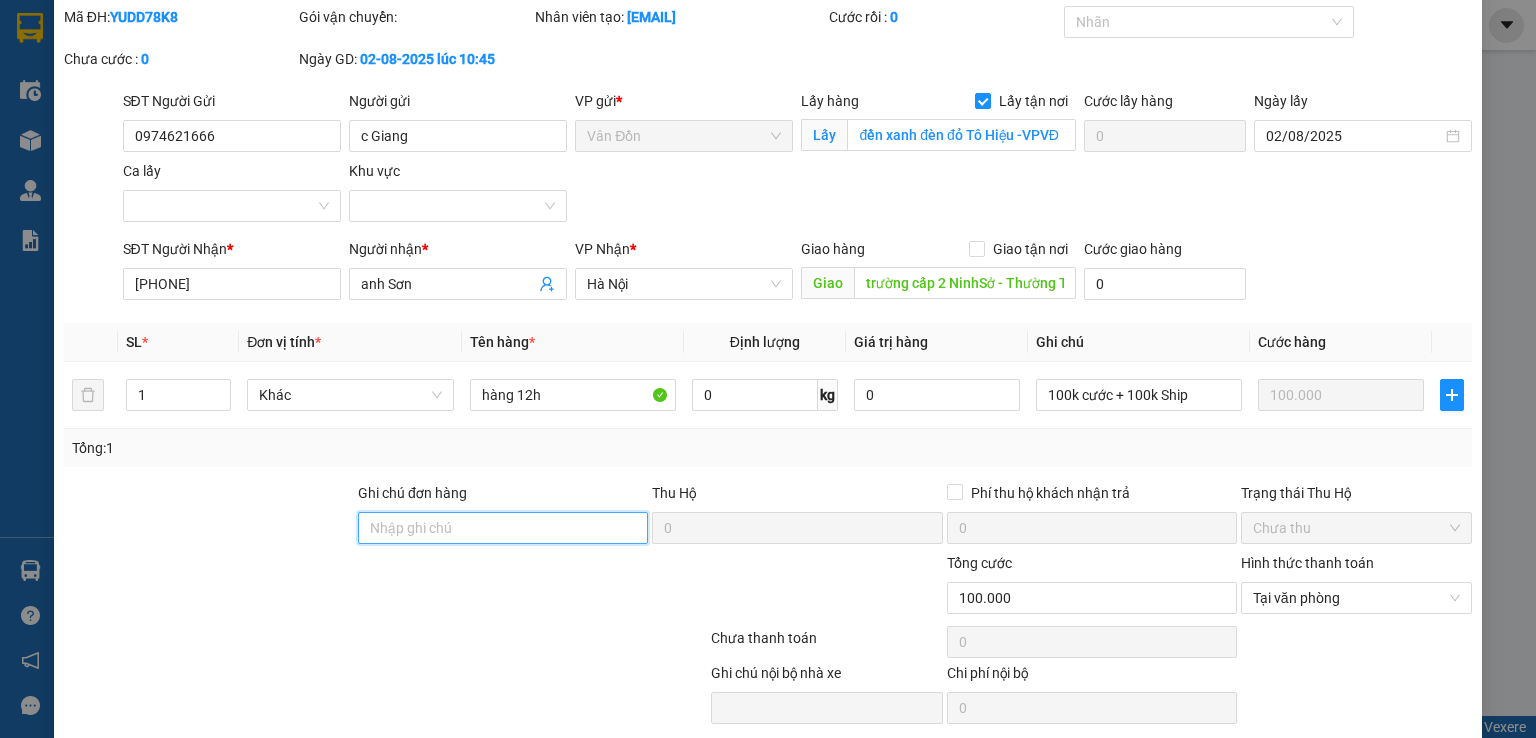 click on "Ghi chú đơn hàng" at bounding box center [503, 528] 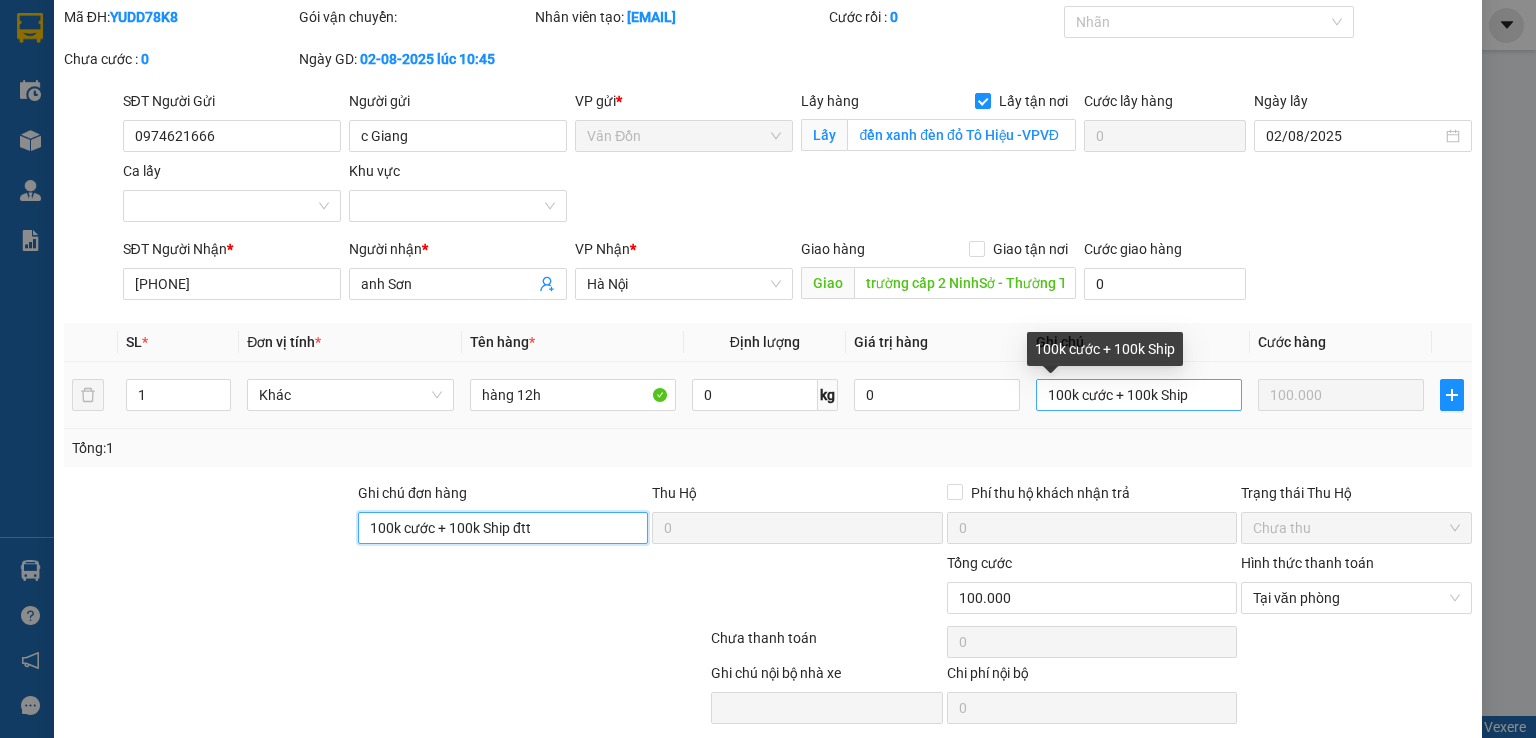 type on "100k cước + 100k Ship đtt" 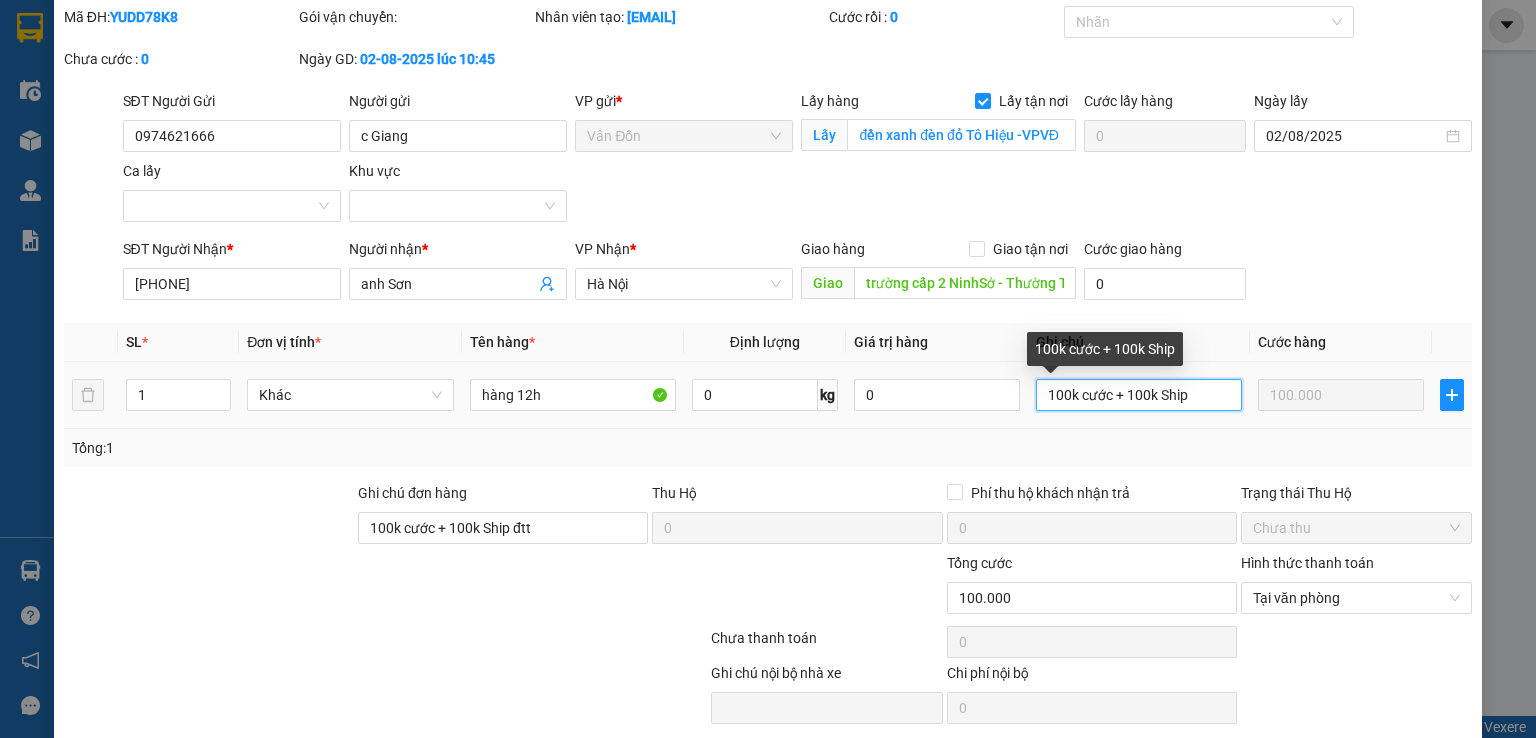 click on "100k cước + 100k Ship" at bounding box center (1139, 395) 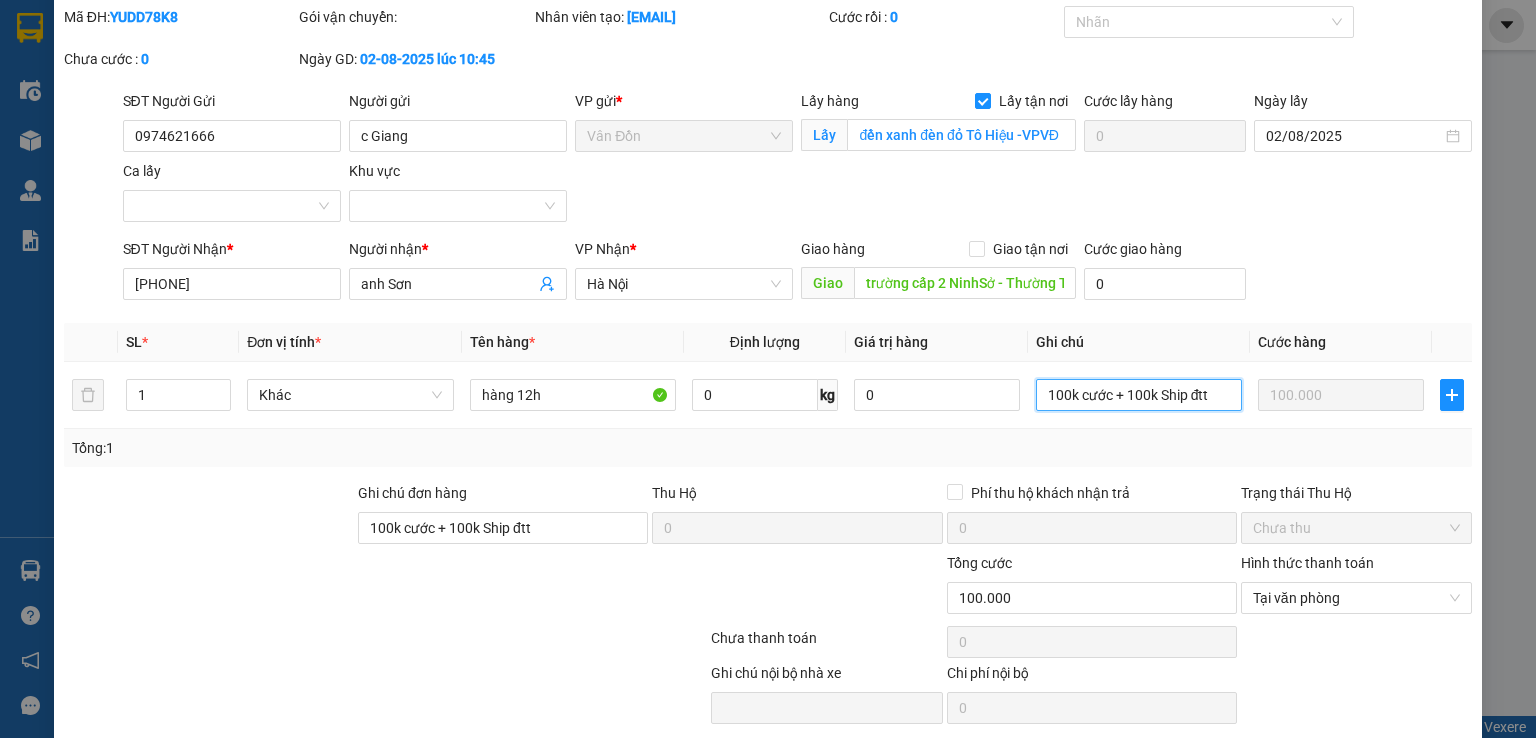 scroll, scrollTop: 136, scrollLeft: 0, axis: vertical 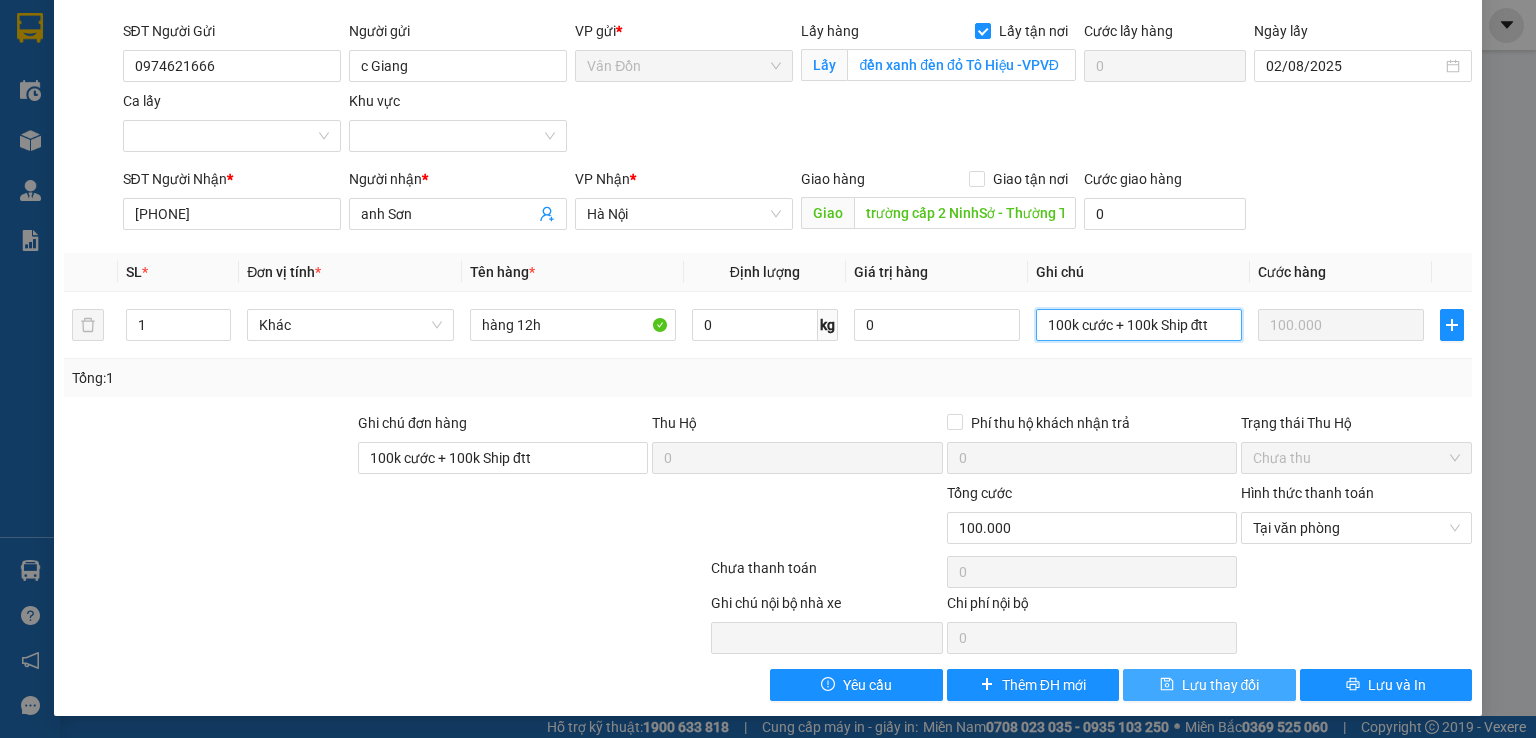 type on "100k cước + 100k Ship đtt" 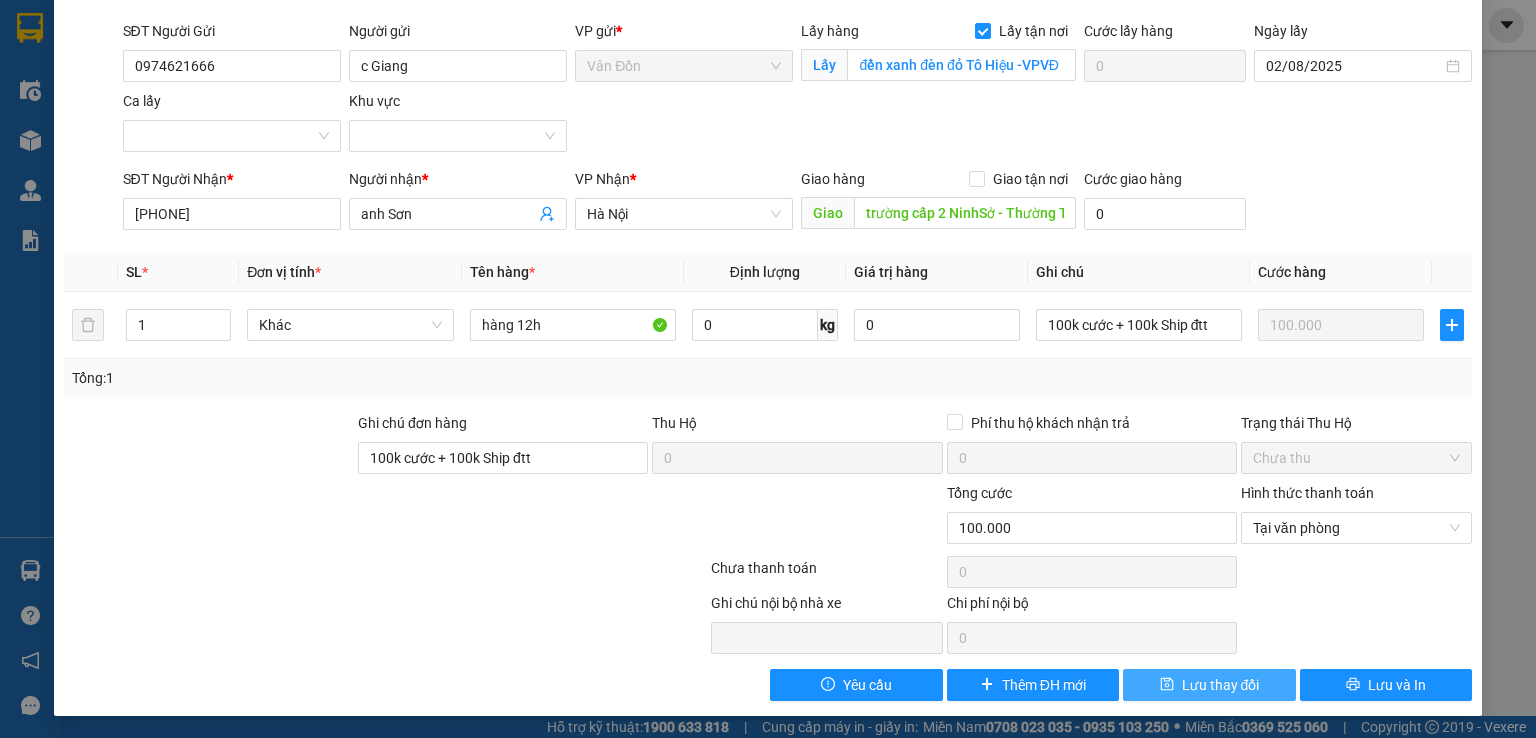 click on "Lưu thay đổi" at bounding box center [1221, 685] 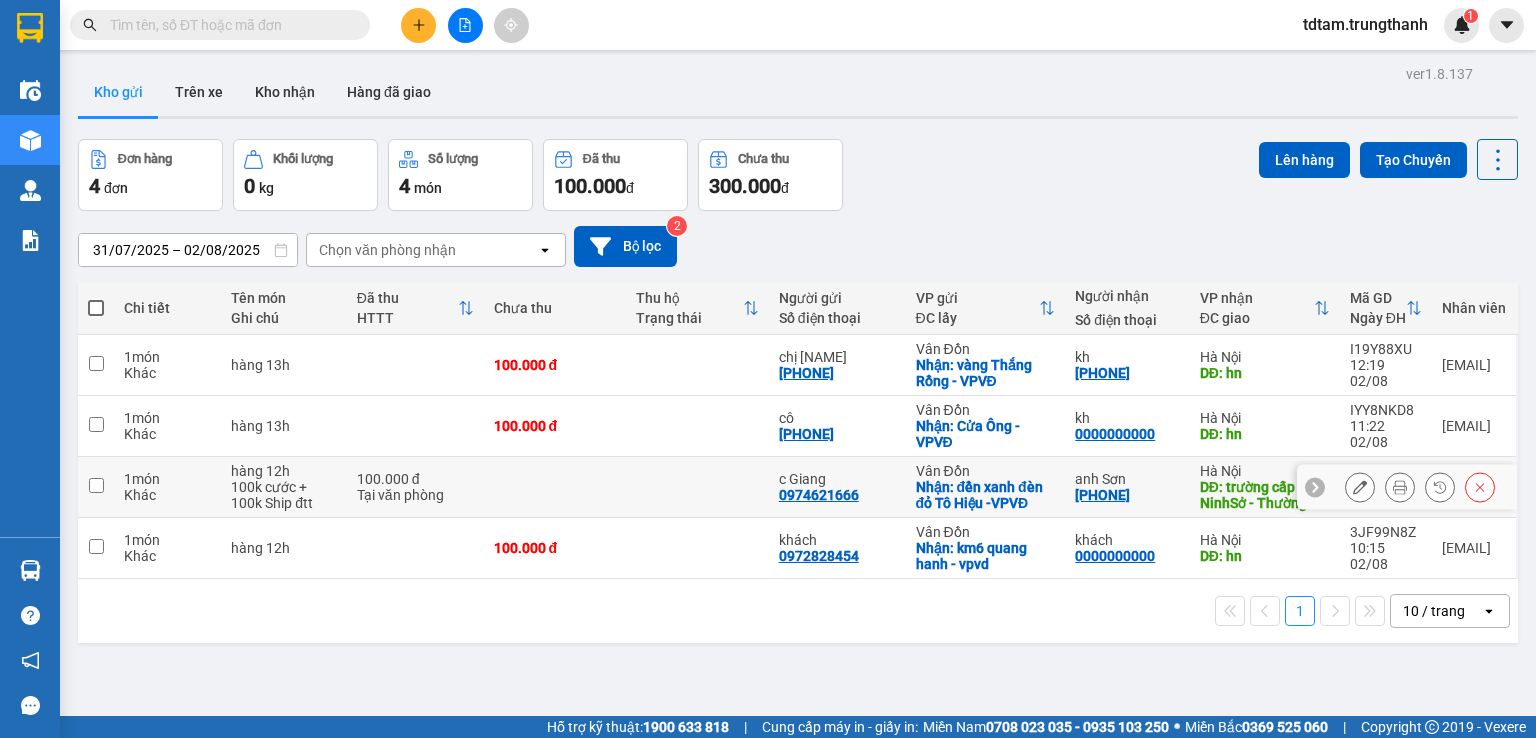 click at bounding box center [96, 485] 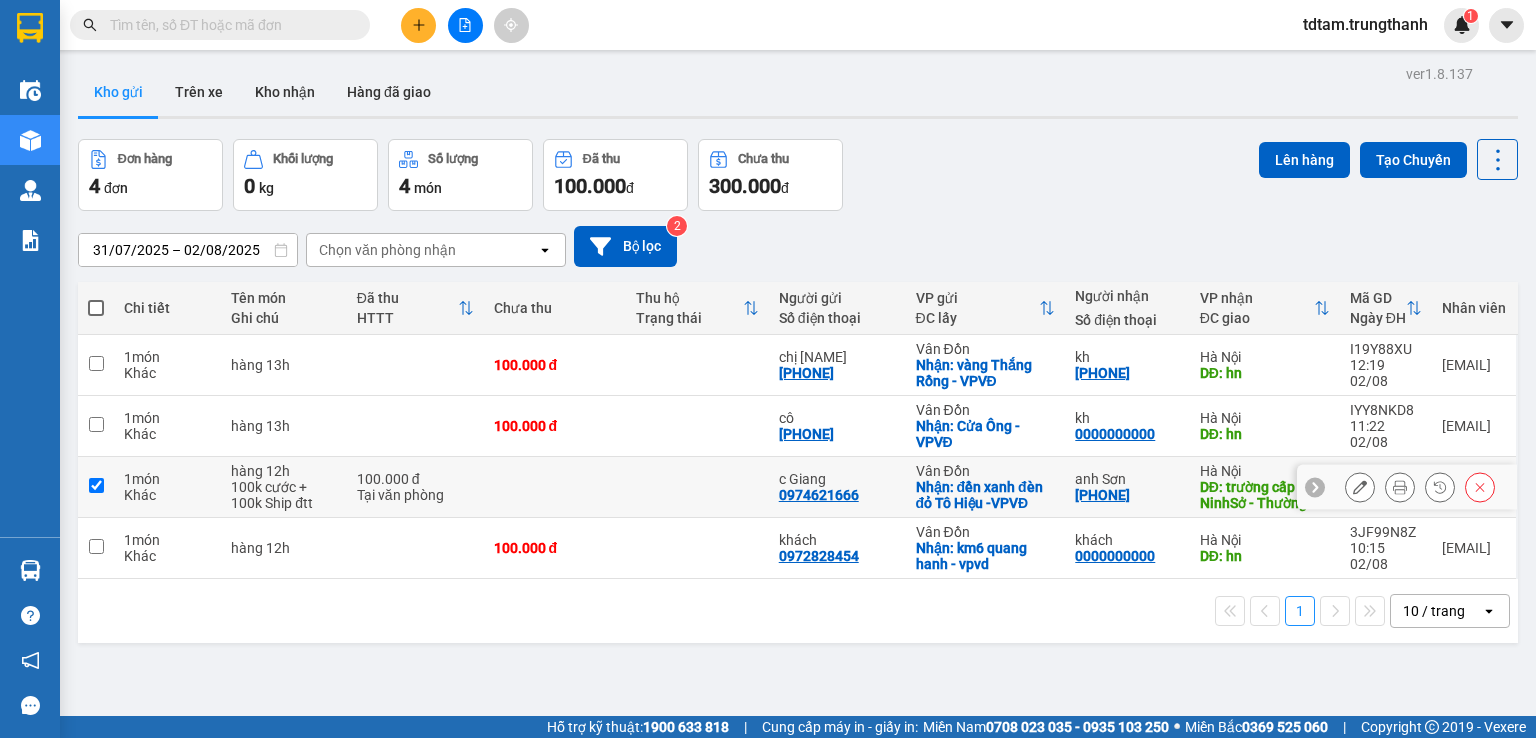 checkbox on "true" 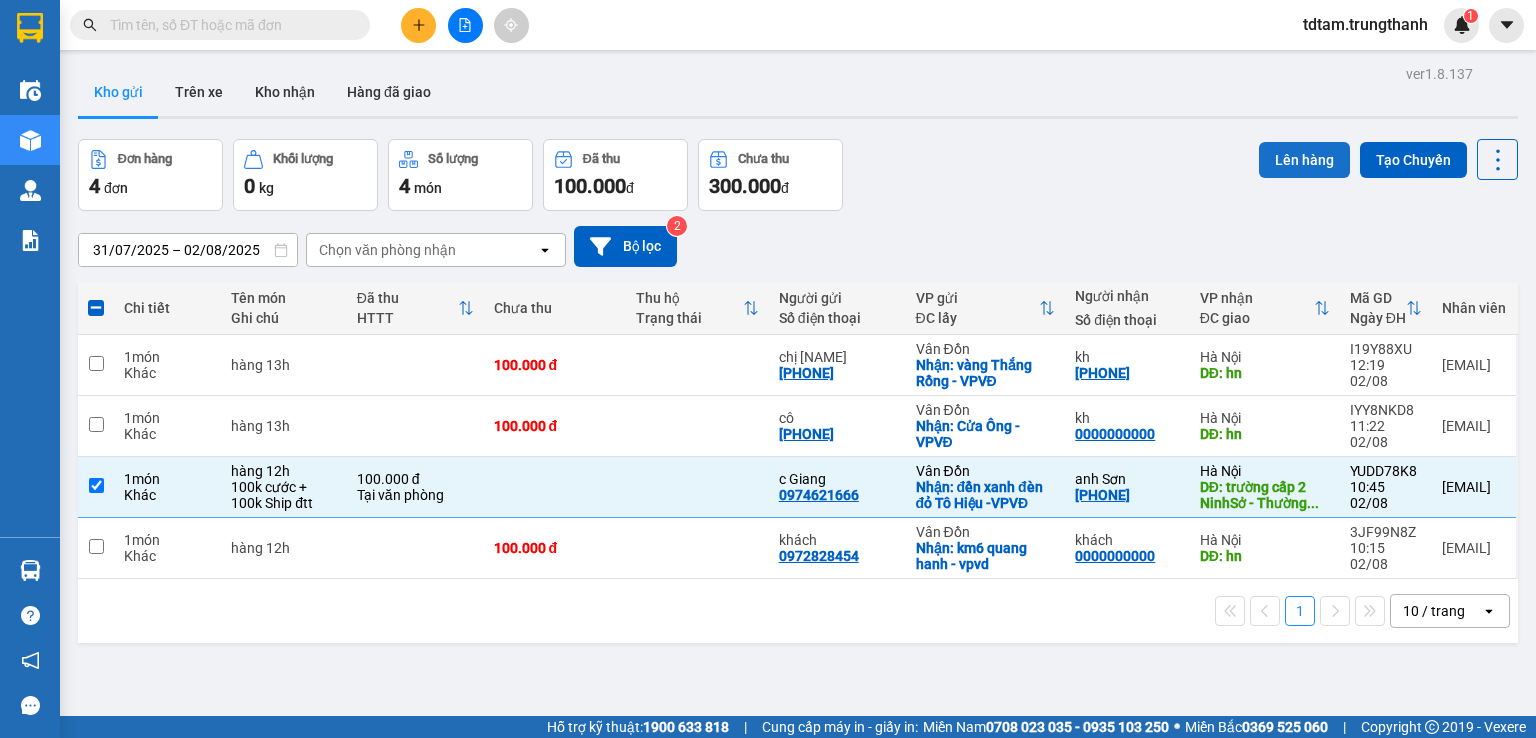 click on "Lên hàng" at bounding box center (1304, 160) 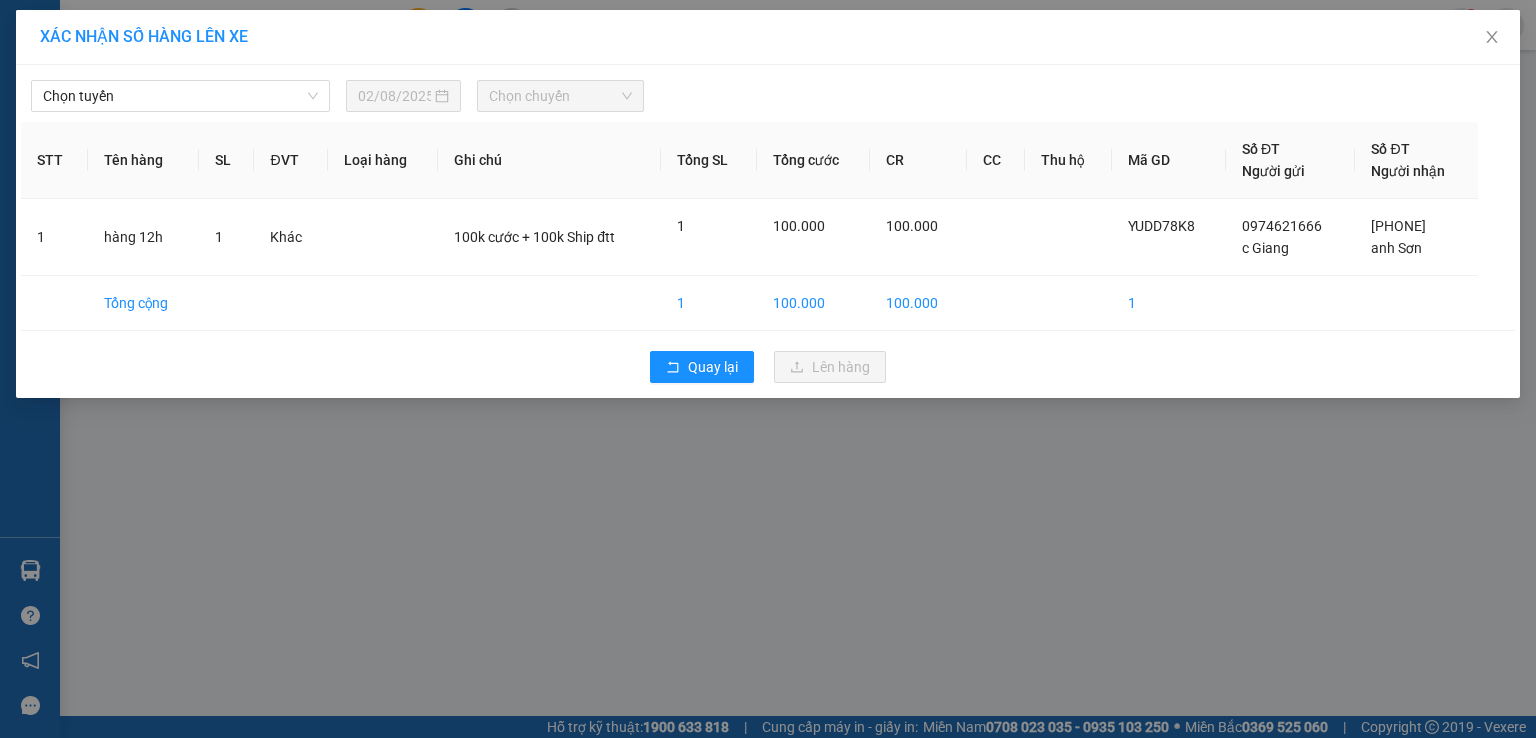 drag, startPoint x: 152, startPoint y: 86, endPoint x: 147, endPoint y: 114, distance: 28.442924 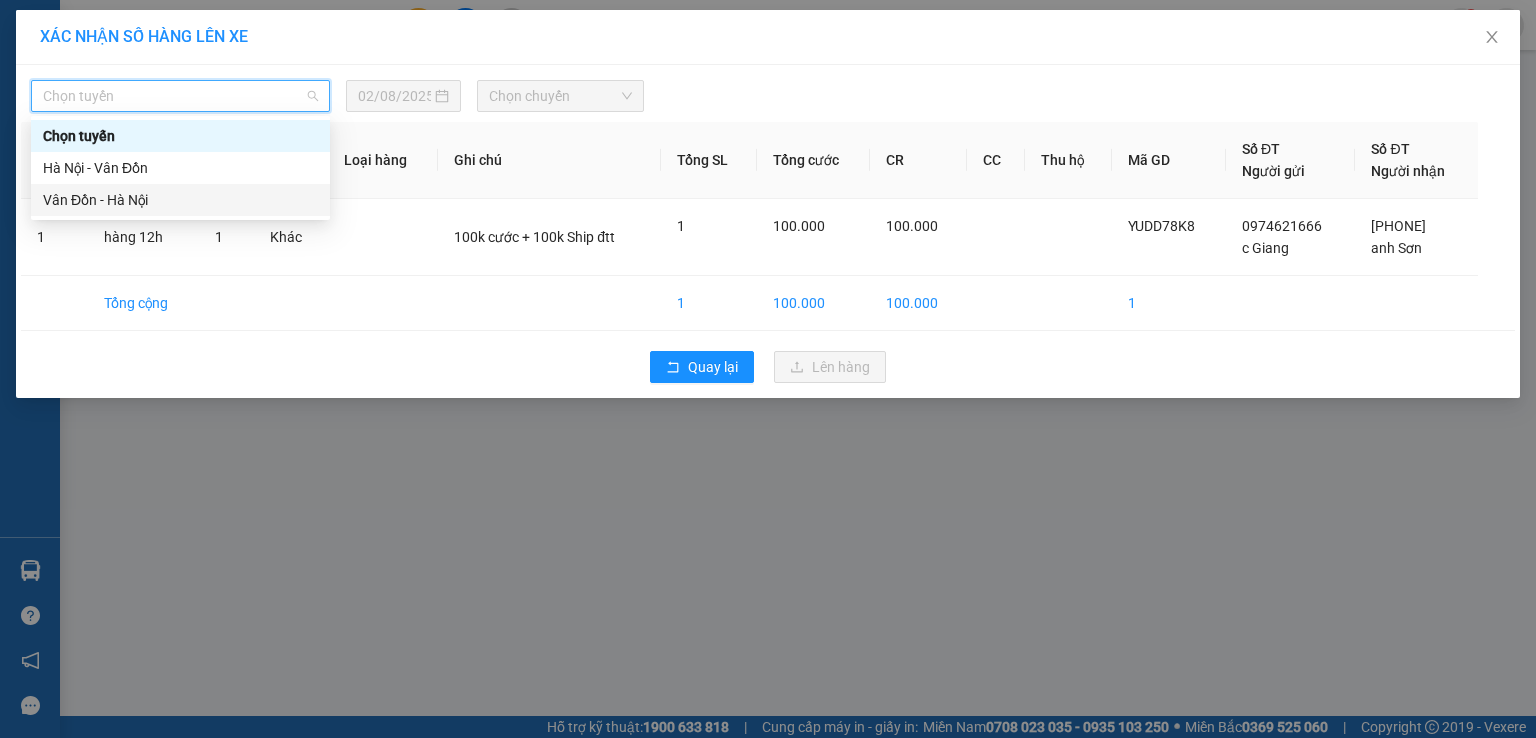 click on "Vân Đồn - Hà Nội" at bounding box center [180, 200] 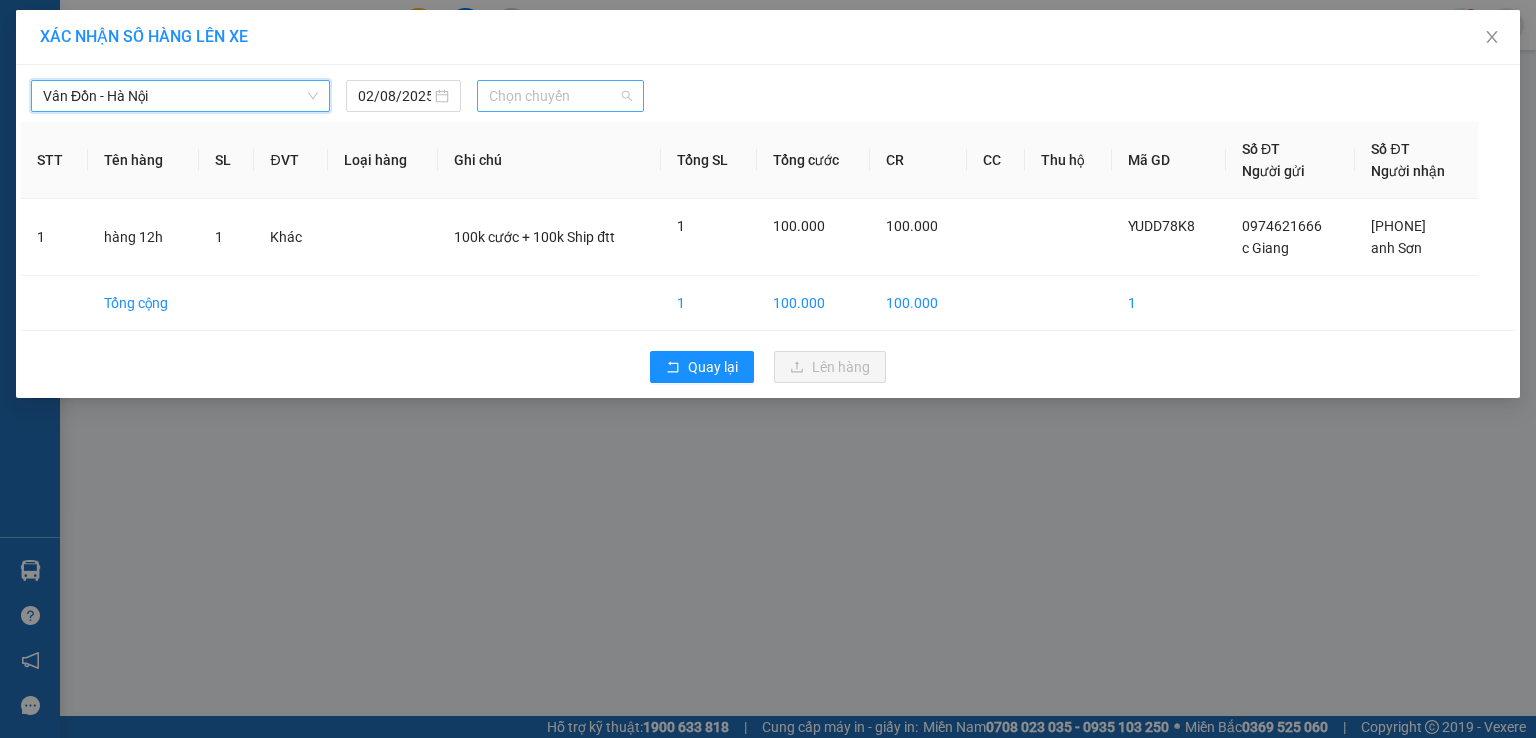 click on "Chọn chuyến" at bounding box center (561, 96) 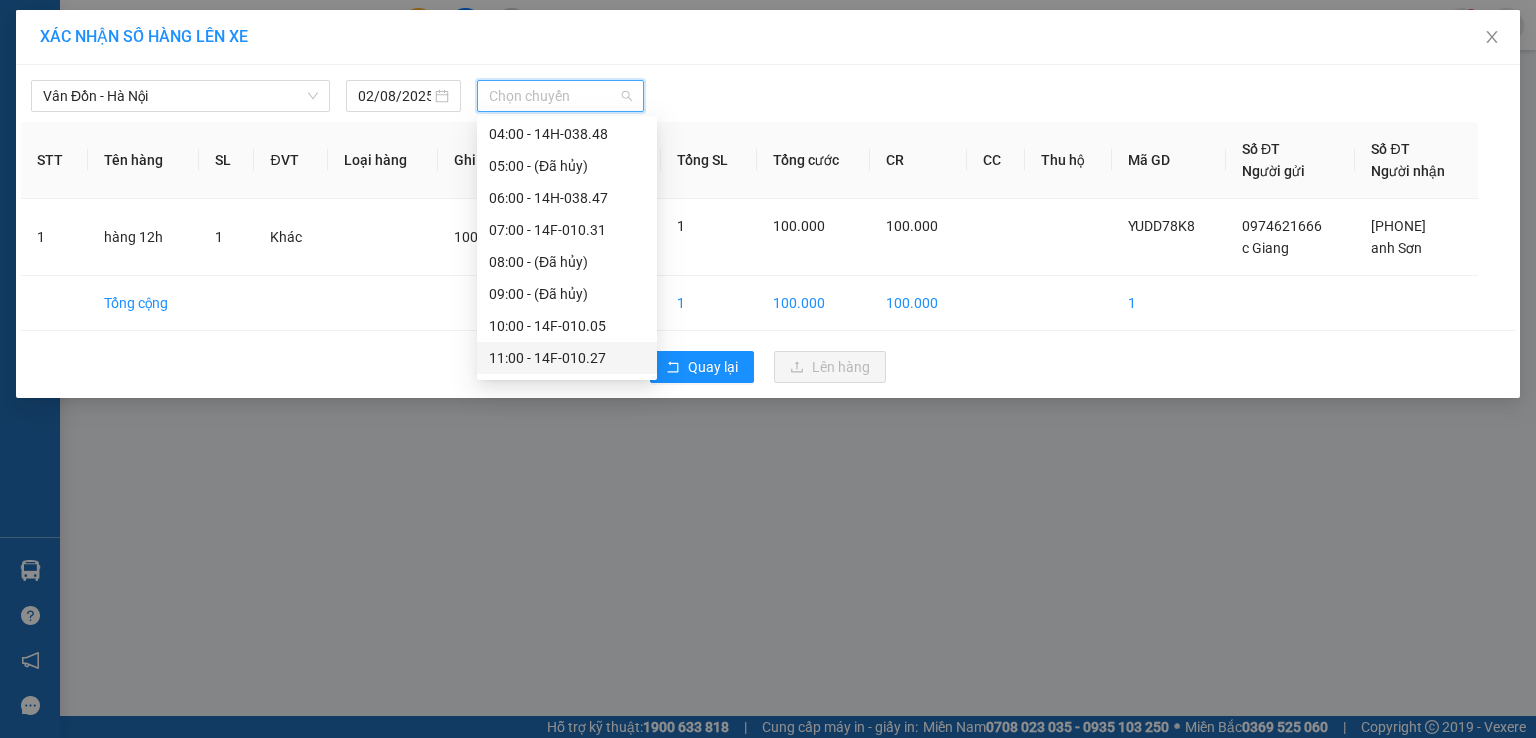 scroll, scrollTop: 100, scrollLeft: 0, axis: vertical 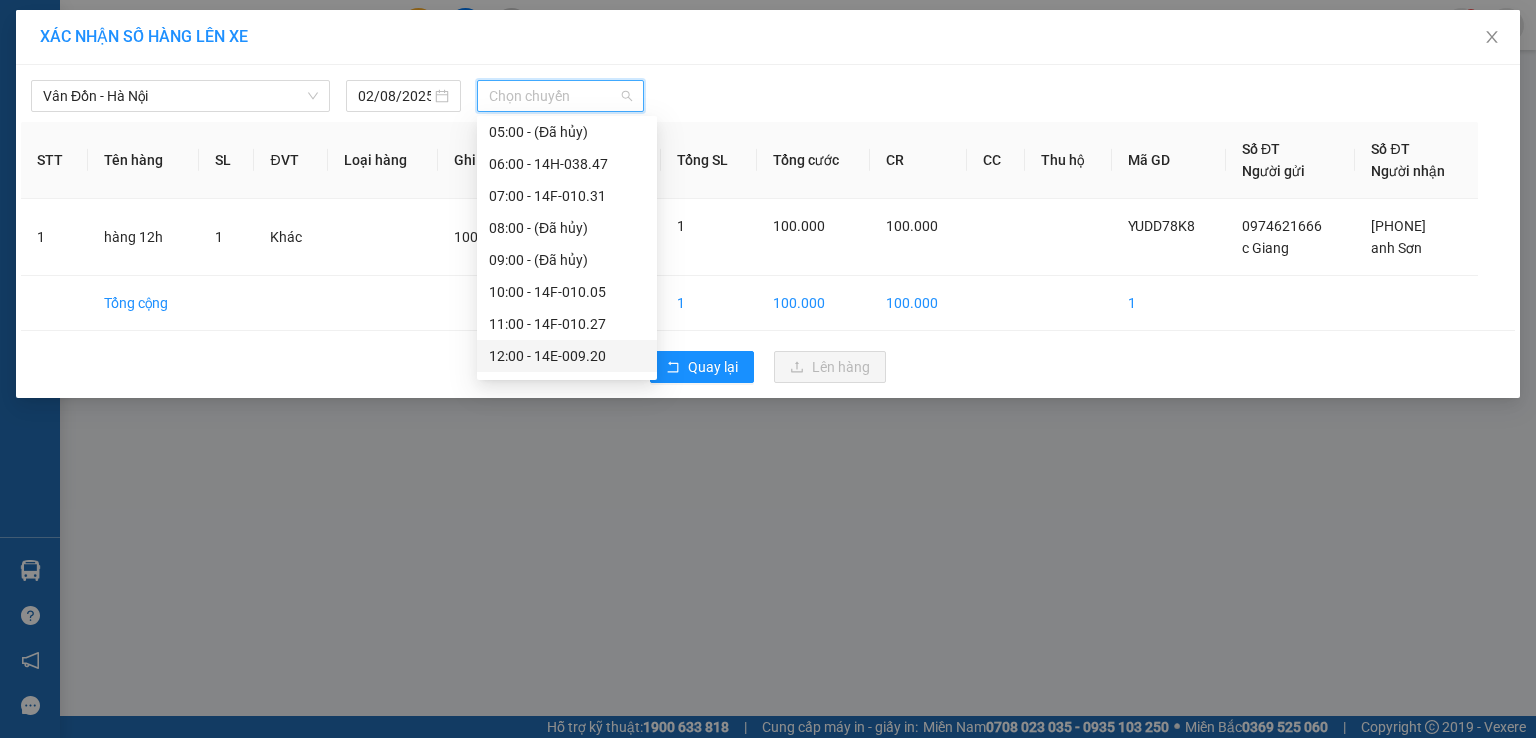 click on "12:00     - 14E-009.20" at bounding box center (567, 356) 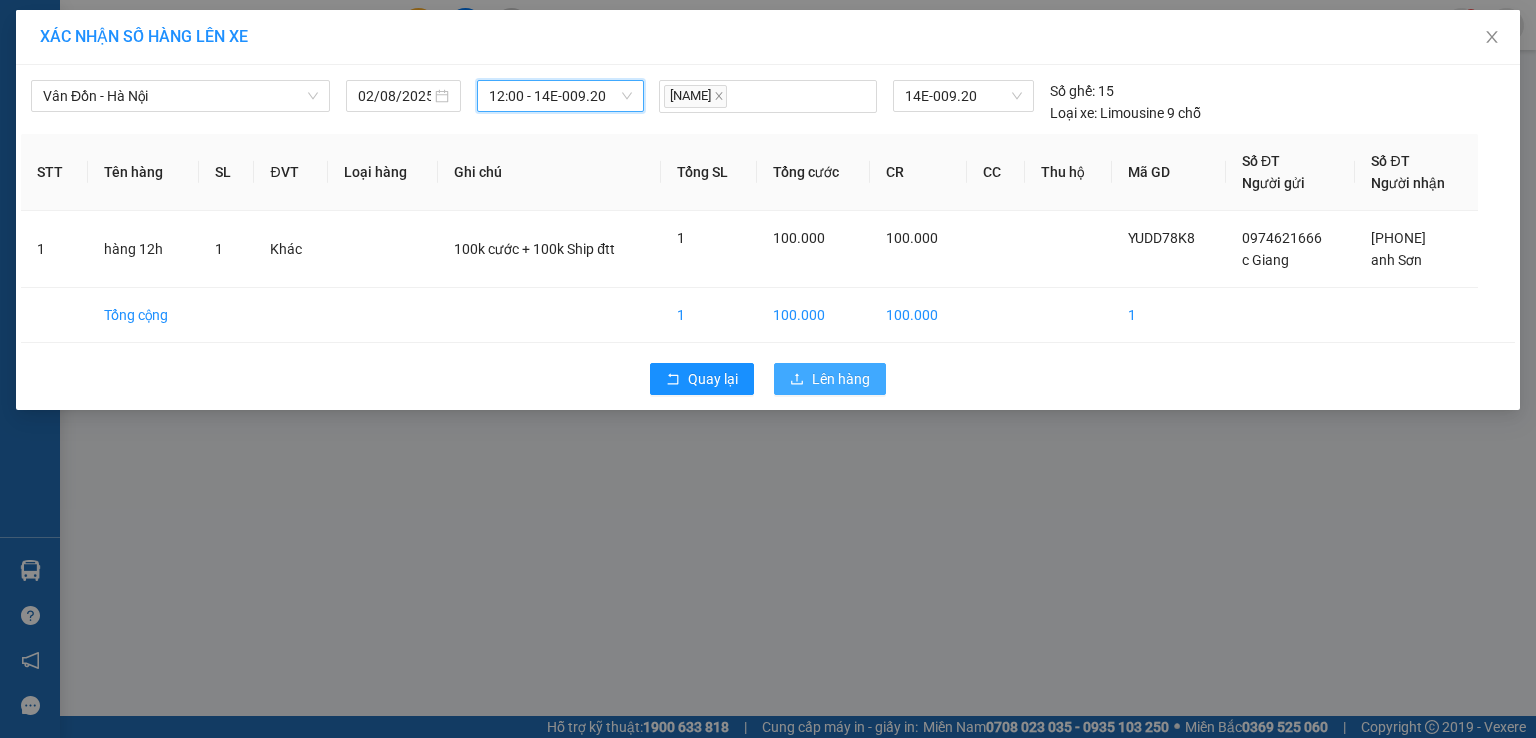 click on "Lên hàng" at bounding box center (841, 379) 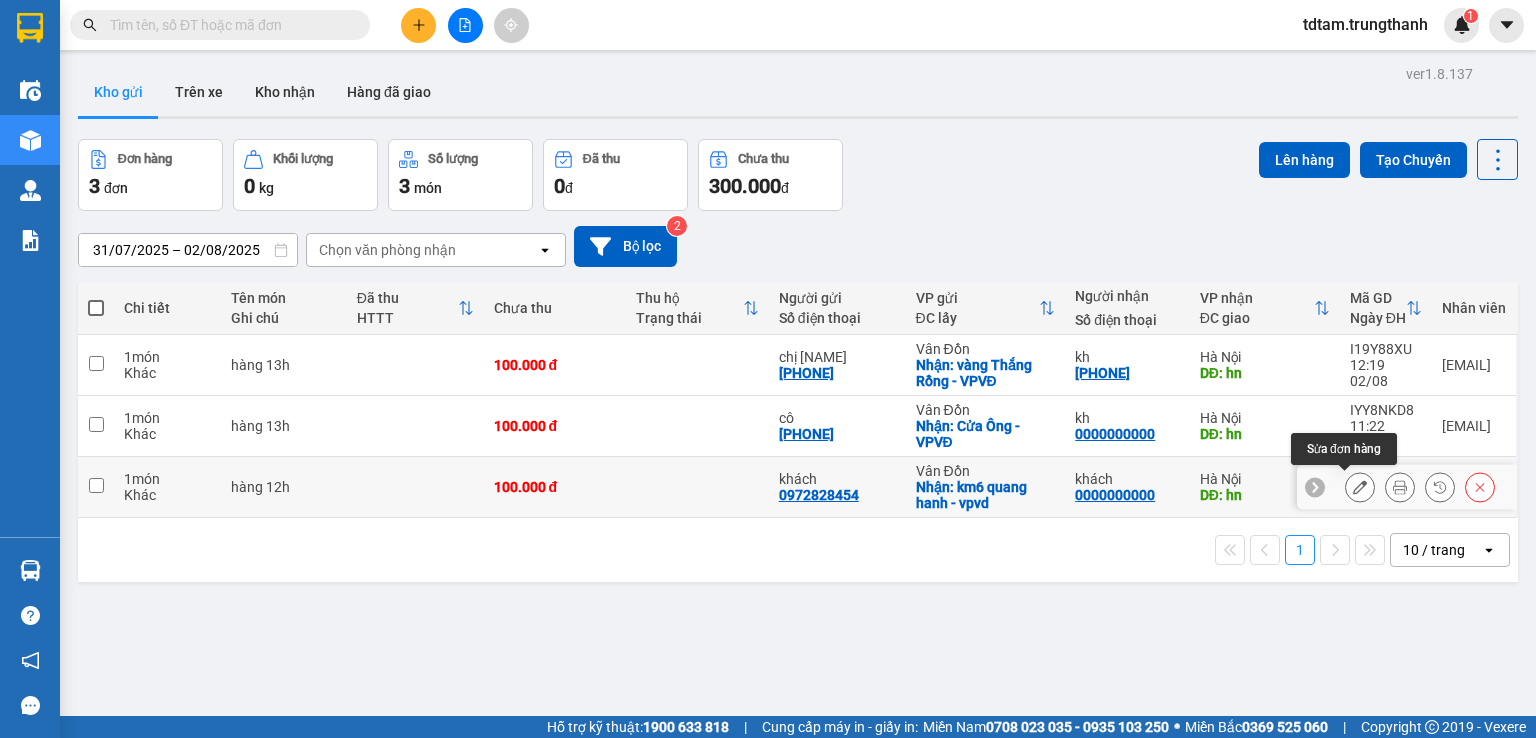 click 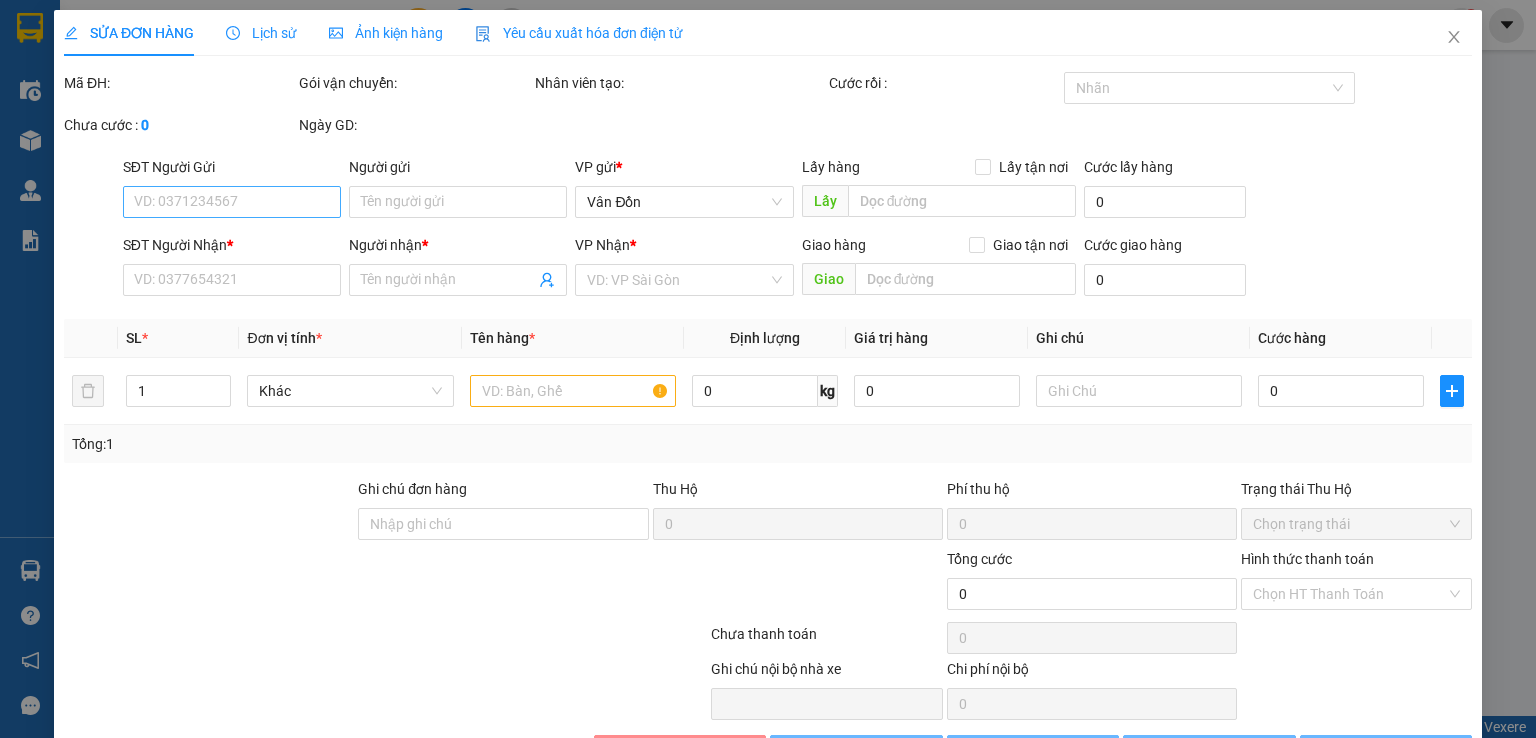 type on "0972828454" 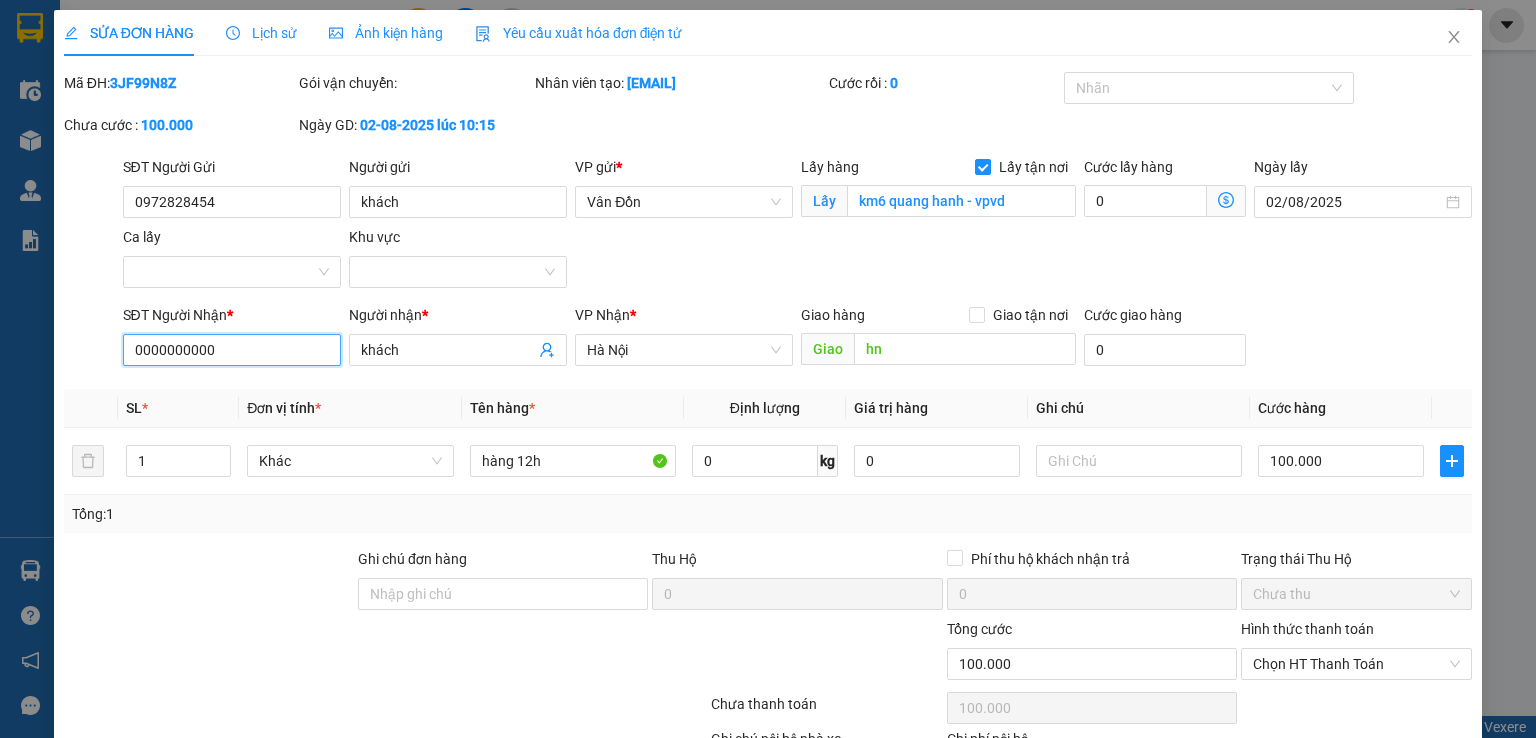 click on "0000000000" at bounding box center (232, 350) 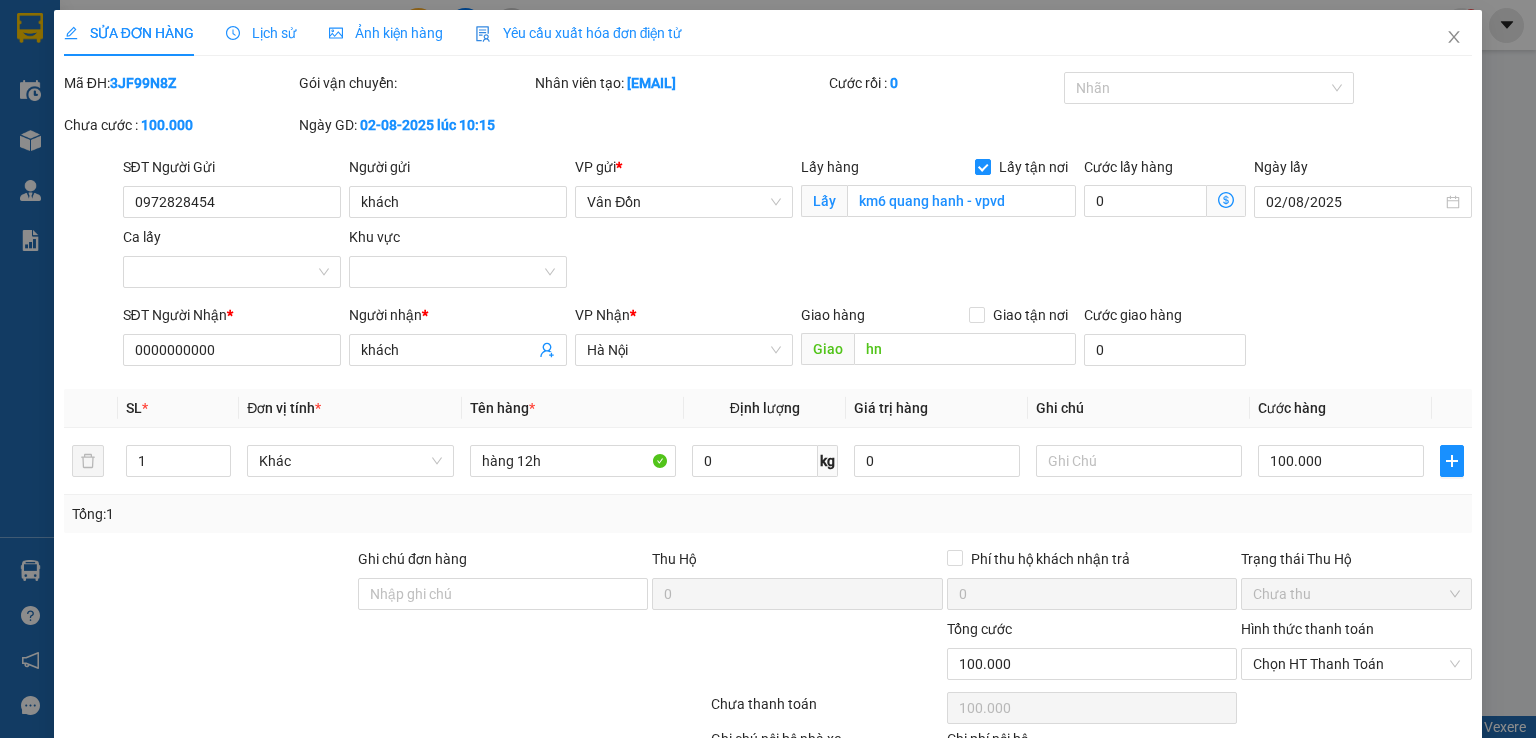 click on "Total Paid Fee 0 Total UnPaid Fee 100.000 Cash Collection Total Fee Mã ĐH:  3JF99N8Z Gói vận chuyển:   Nhân viên tạo:   [EMAIL] Cước rồi :   0   Nhãn Chưa cước :   100.000 Ngày GD:   02-08-2025 lúc 10:15 SĐT Người Gửi [PHONE] Người gửi khách VP gửi  * Vân Đồn Lấy hàng Lấy tận nơi Lấy km6 quang hanh - vpvd Cước lấy hàng 0 Ngày lấy 02/08/2025 Ca lấy Khu vực SĐT Người Nhận  * 0000000000 0000000000 Người nhận  * khách VP Nhận  * Hà Nội Giao hàng Giao tận nơi Giao hn Cước giao hàng 0 SL  * Đơn vị tính  * Tên hàng  * Định lượng Giá trị hàng Ghi chú Cước hàng                   1 Khác hàng 12h 0 kg 0 100.000 Tổng:  1 Ghi chú đơn hàng Thu Hộ 0 Phí thu hộ khách nhận trả 0 Trạng thái Thu Hộ   Chưa thu Tổng cước 100.000 Hình thức thanh toán Chọn HT Thanh Toán Số tiền thu trước 0 Chọn HT Thanh Toán Chưa thanh toán 100.000 Chi phí nội bộ" at bounding box center (768, 454) 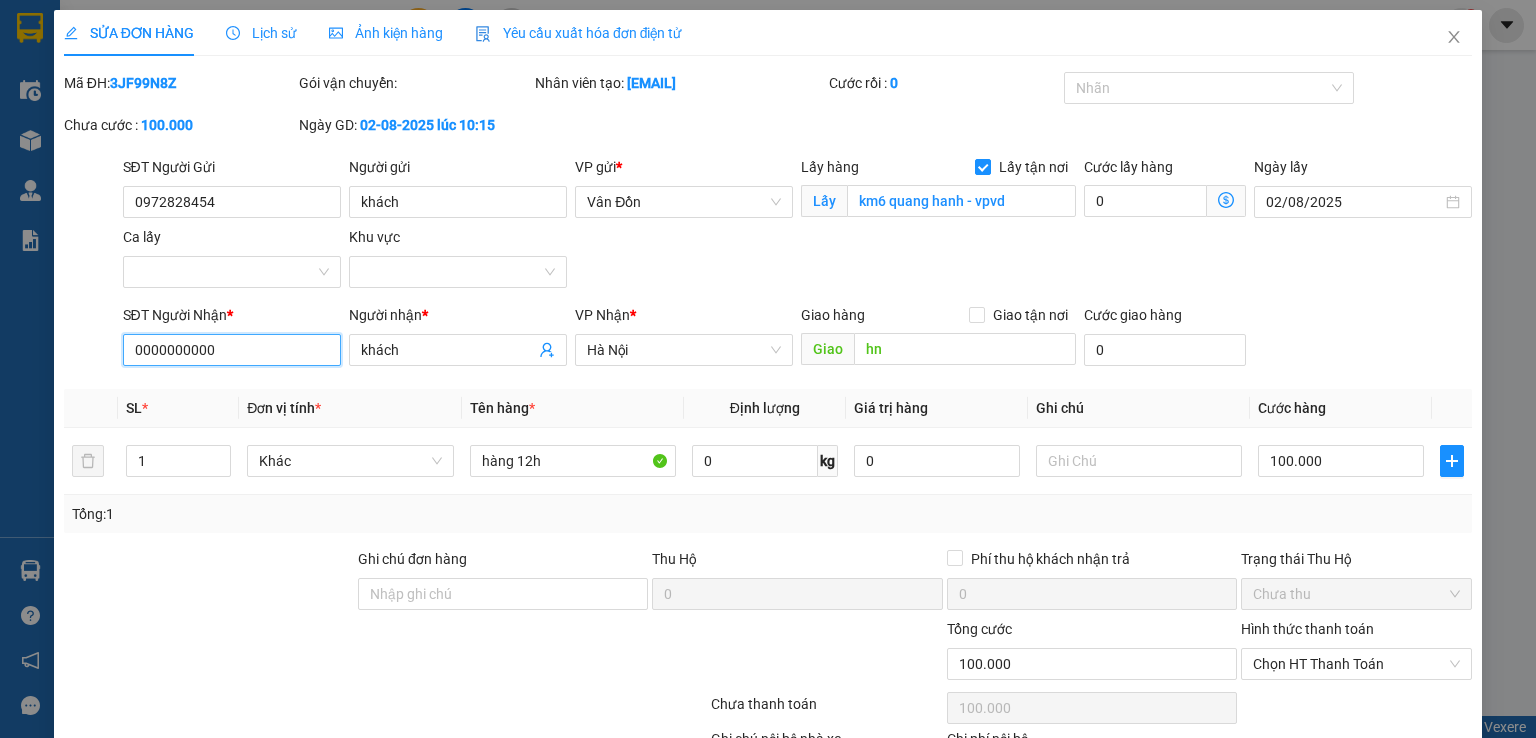 click on "0000000000" at bounding box center [232, 350] 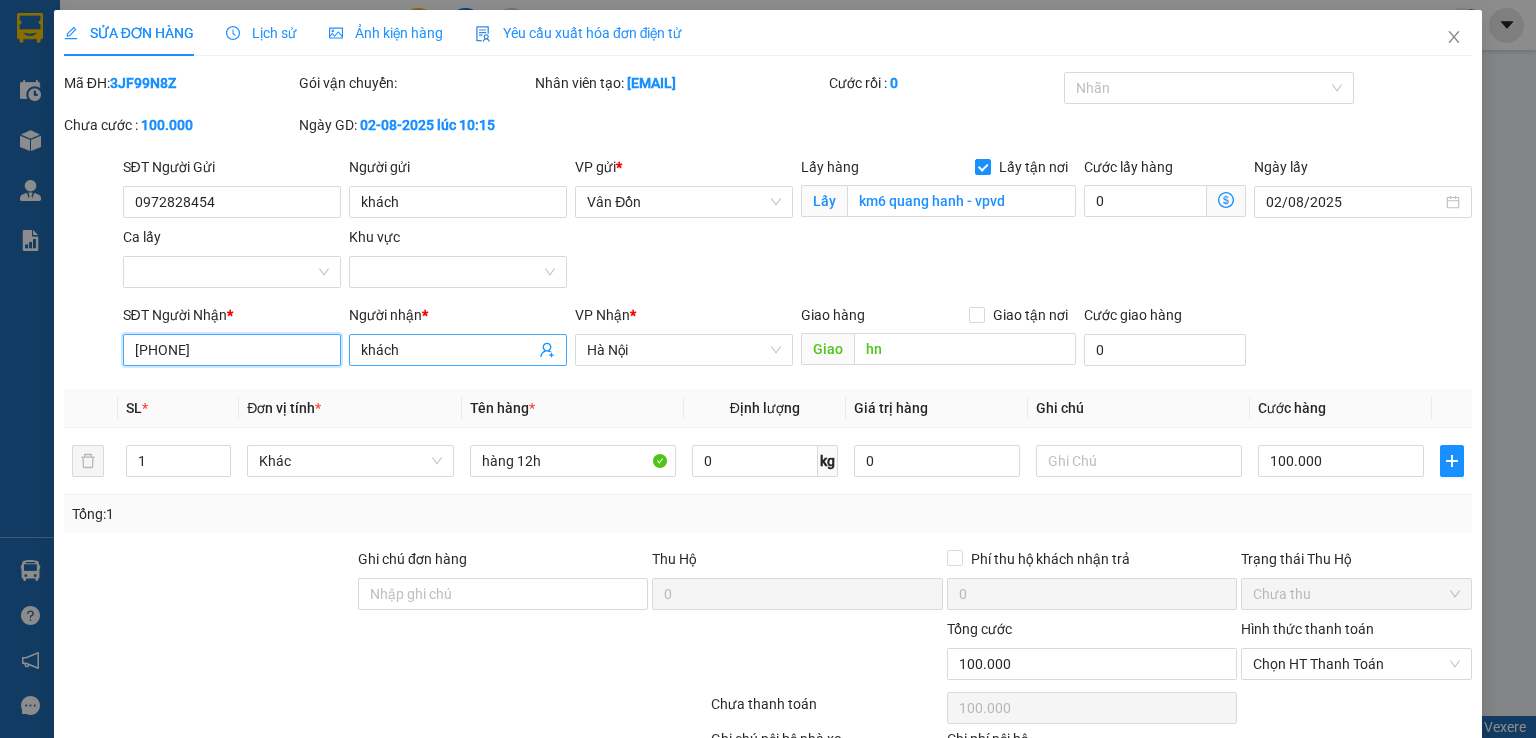 type on "[PHONE]" 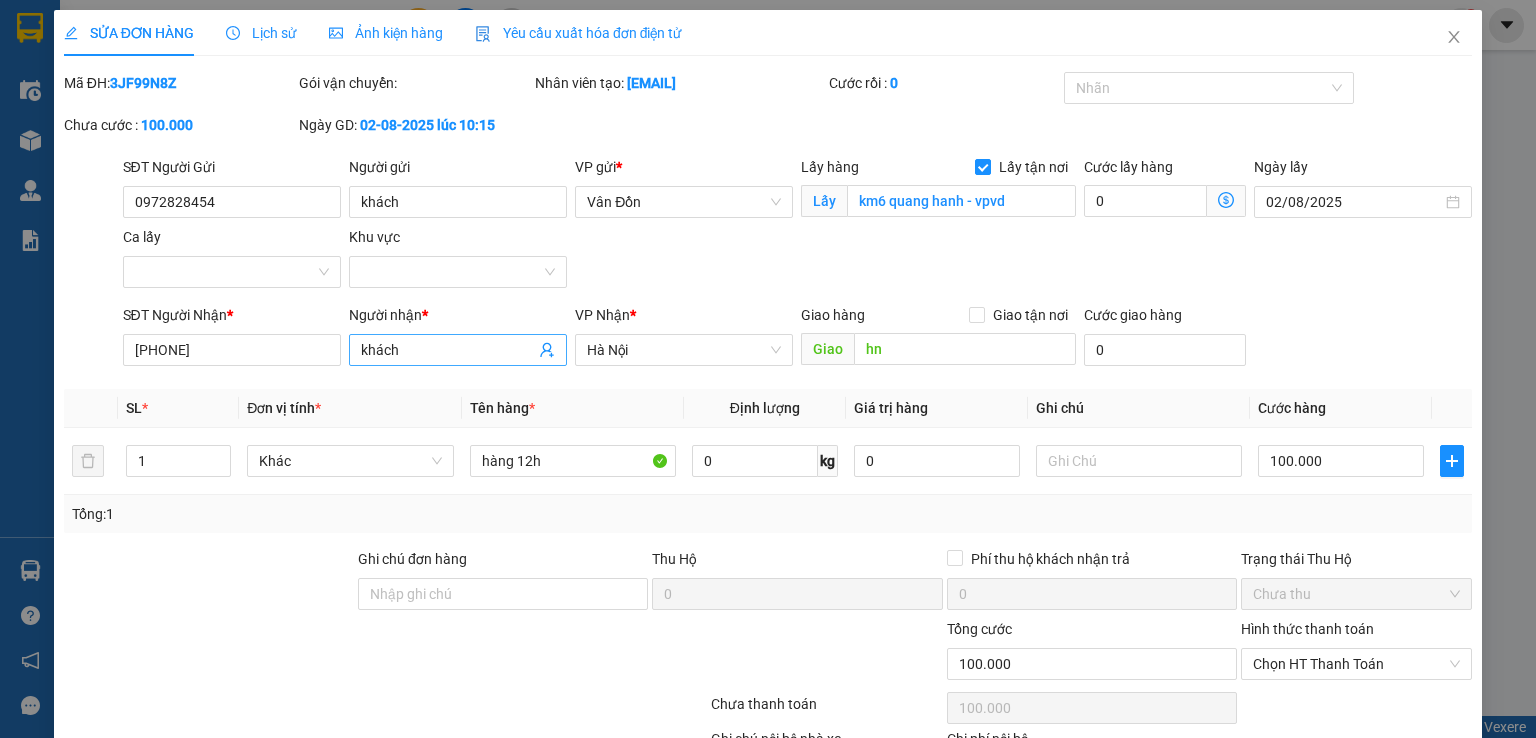 click on "khách" at bounding box center [448, 350] 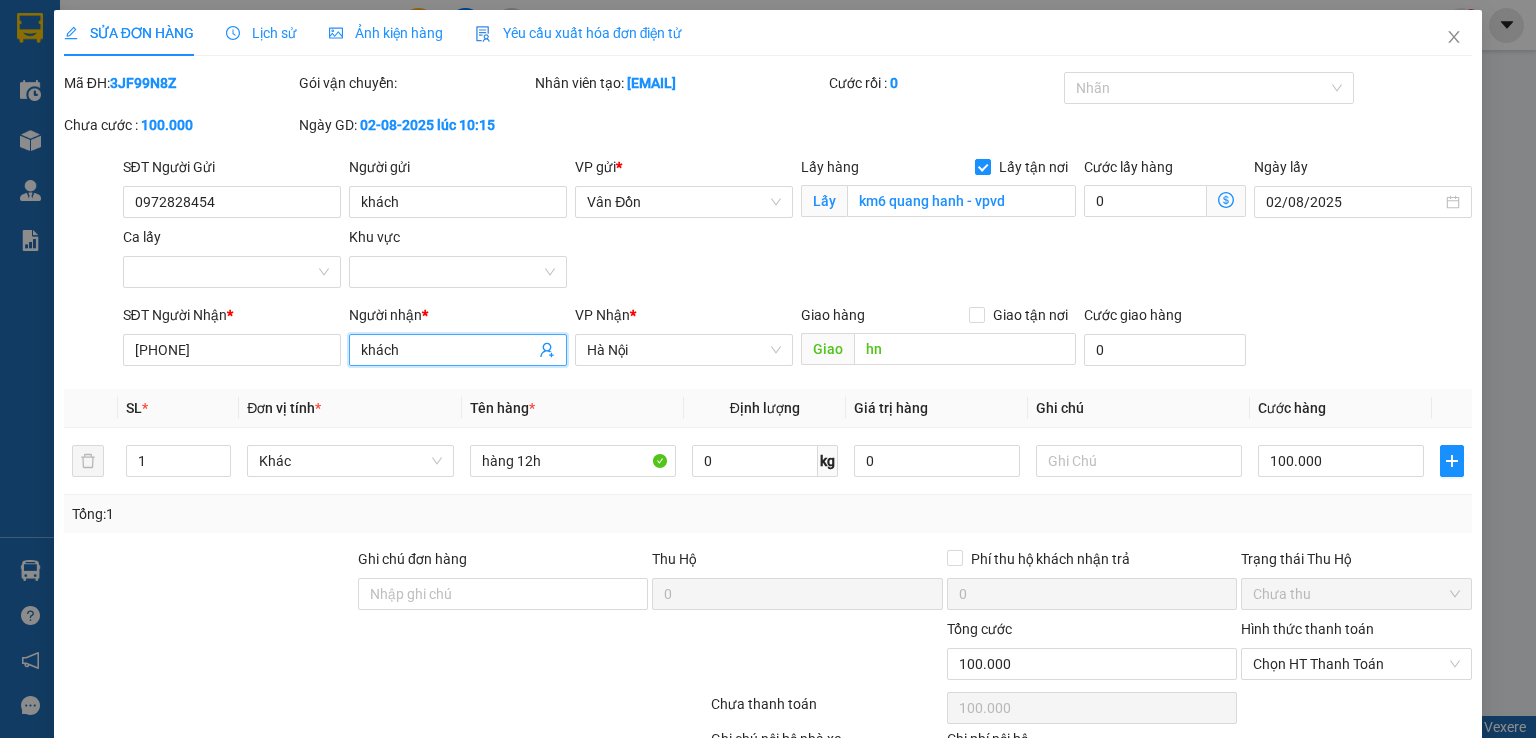 click on "khách" at bounding box center [448, 350] 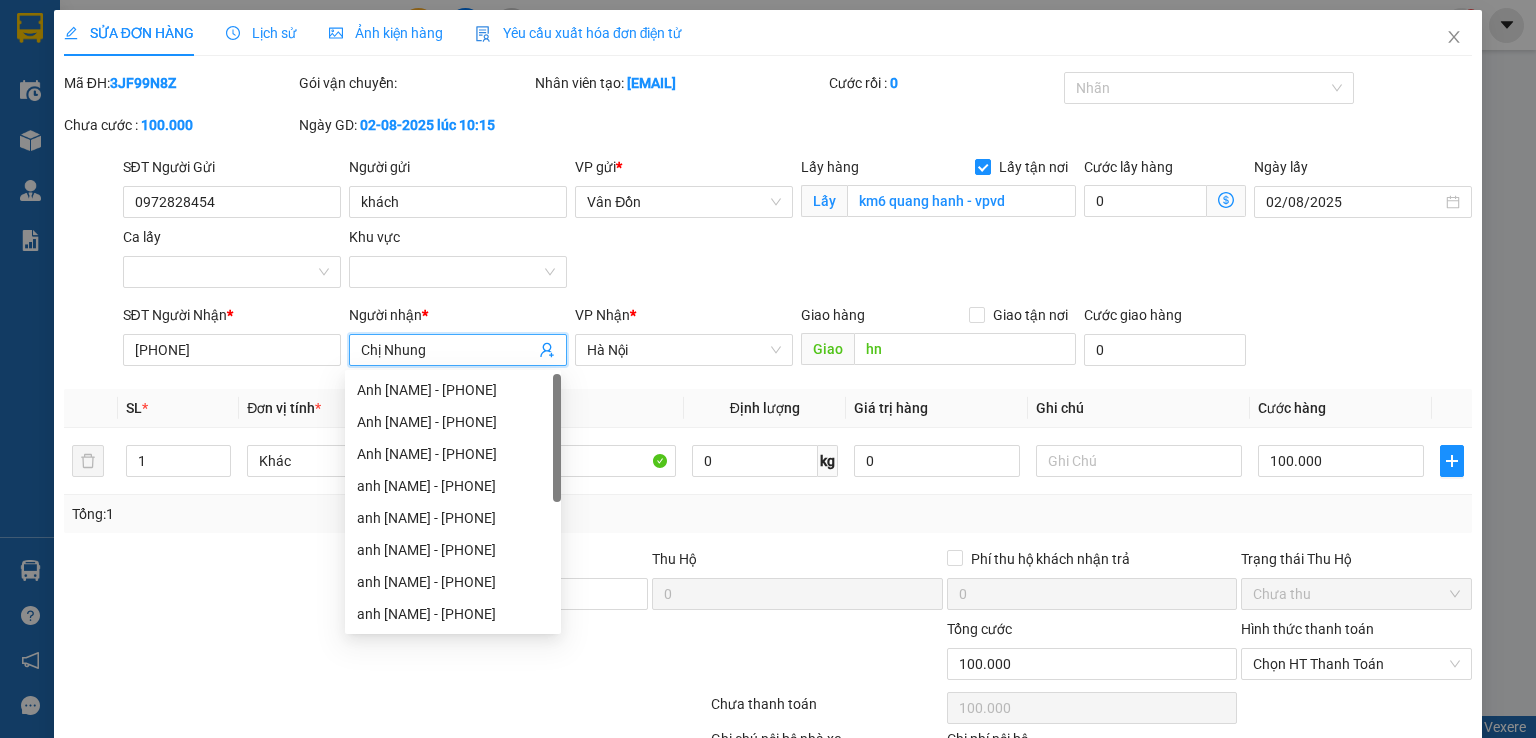 type on "Chị Nhung" 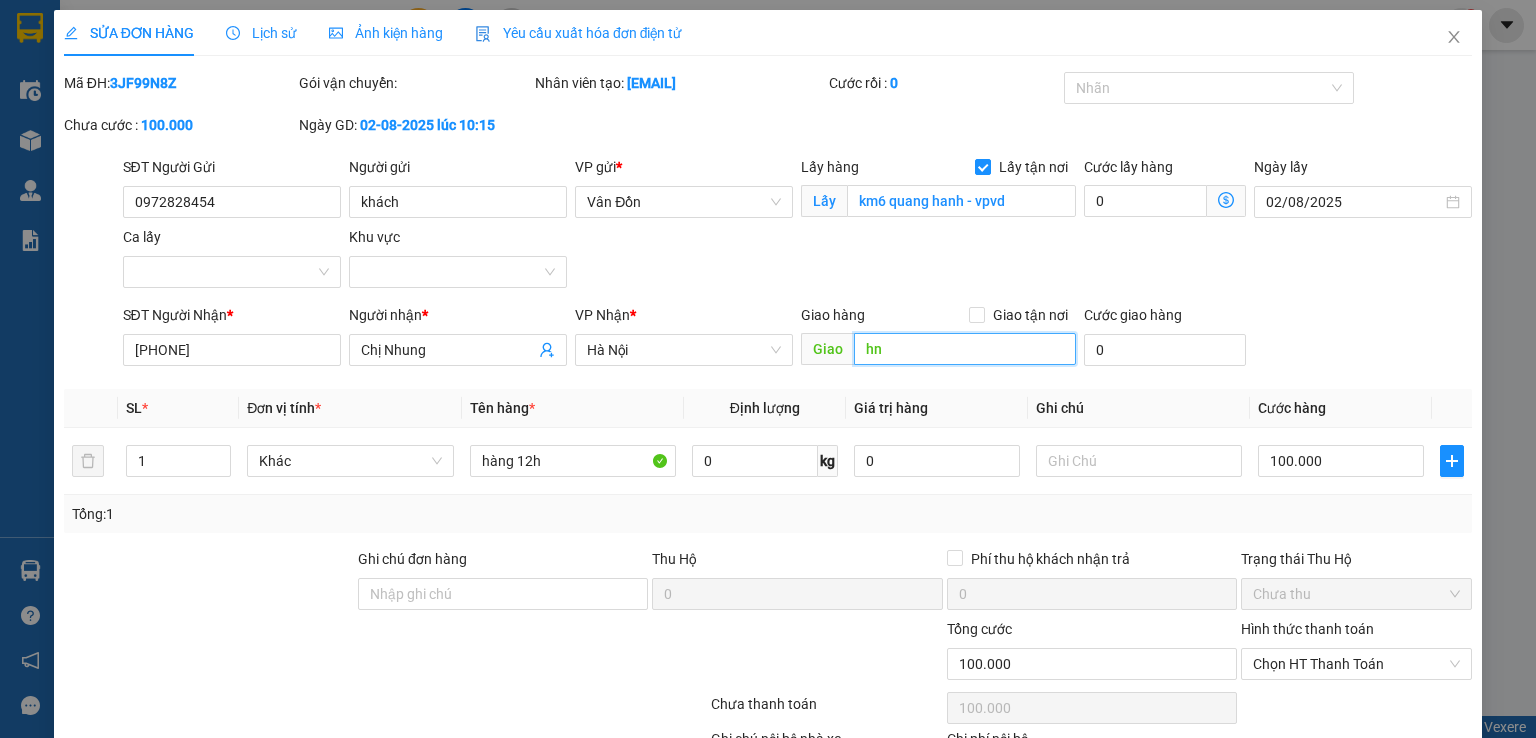 click on "hn" at bounding box center [965, 349] 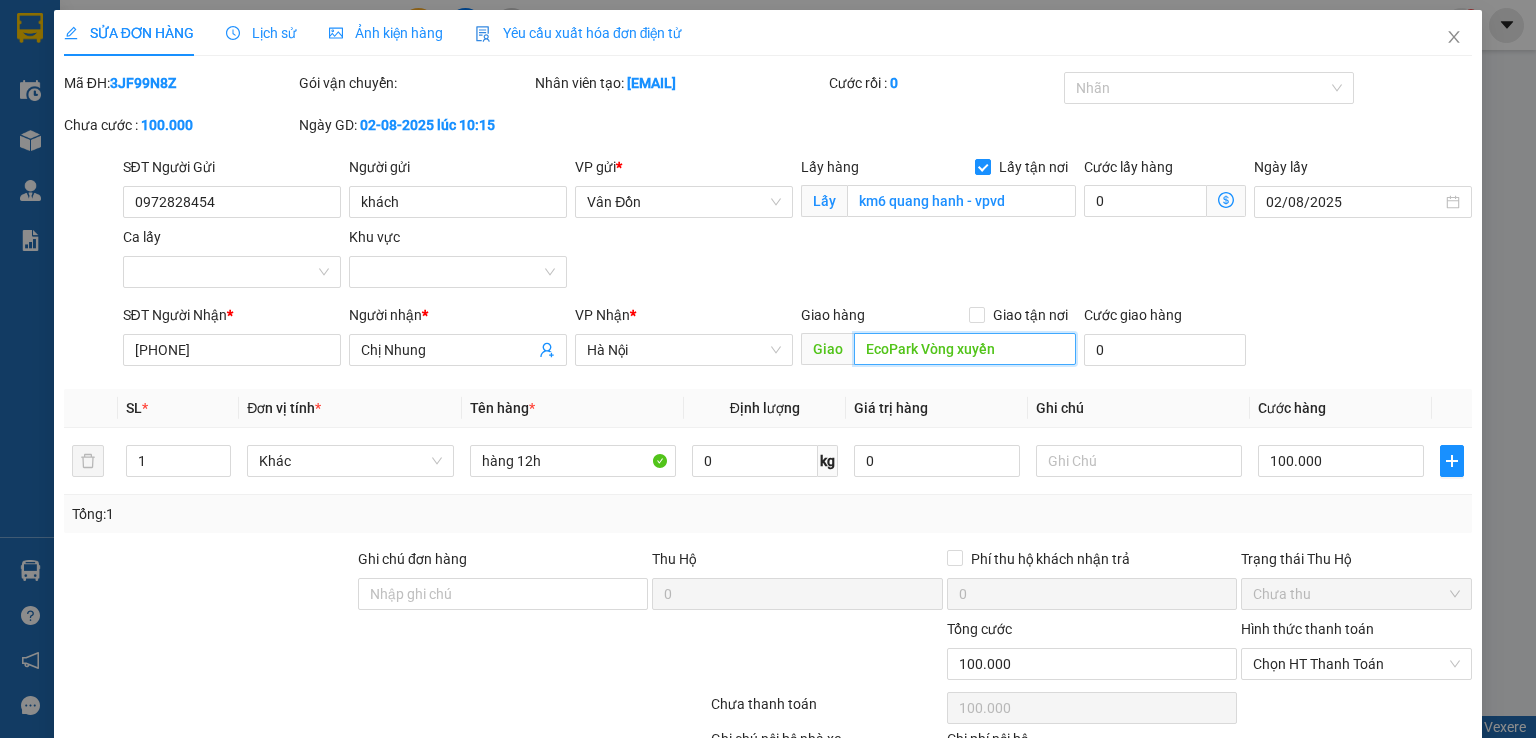 type on "EcoPark Vòng xuyền" 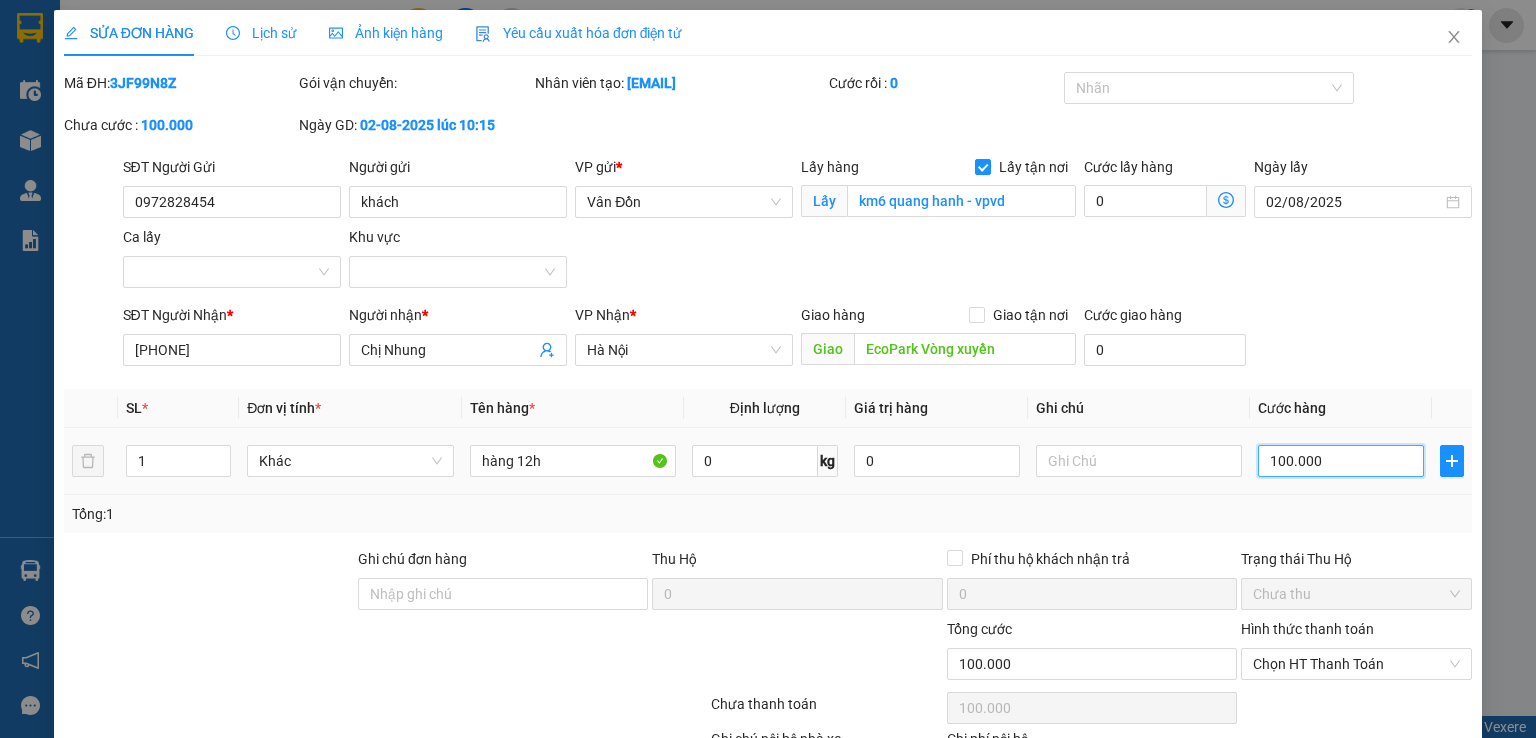 click on "100.000" at bounding box center [1341, 461] 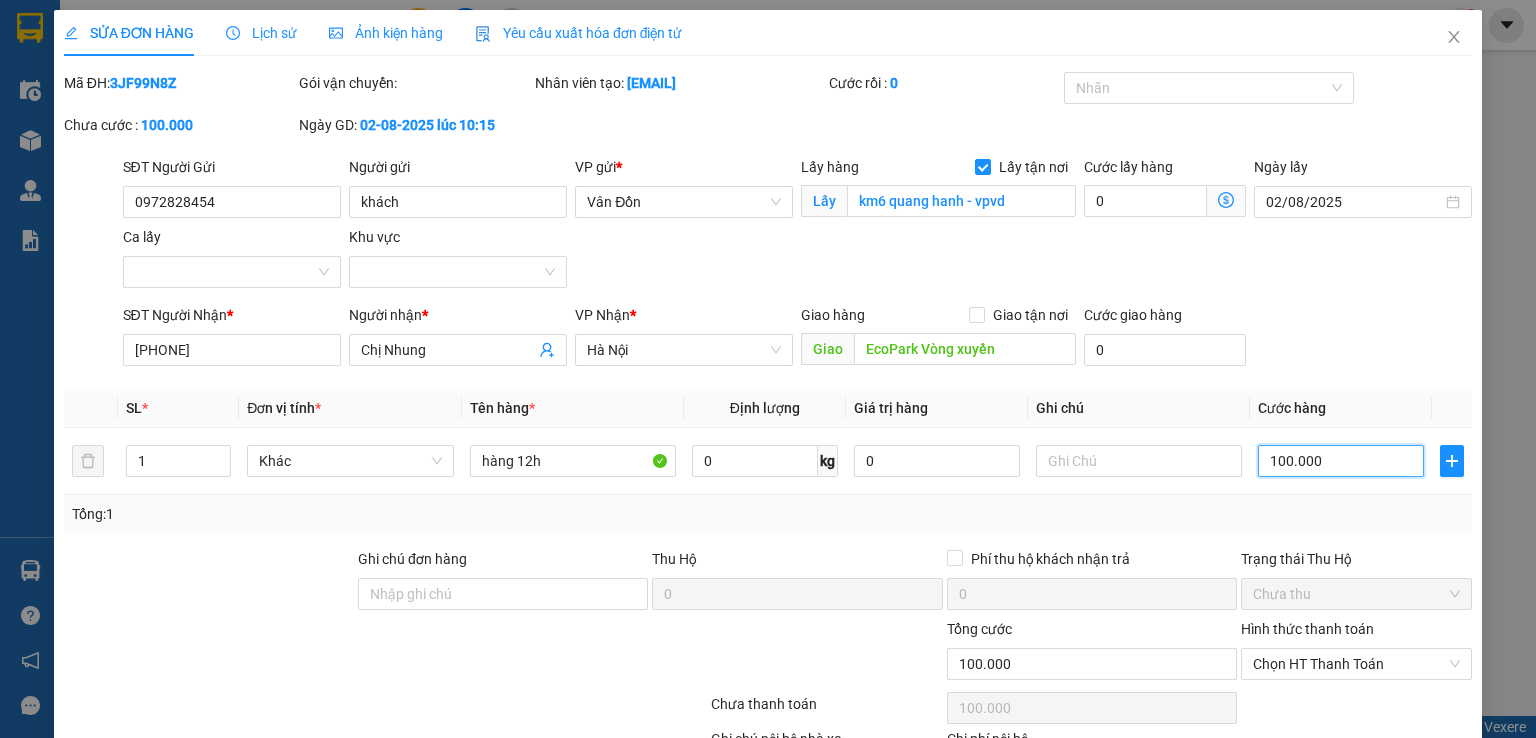 type on "7" 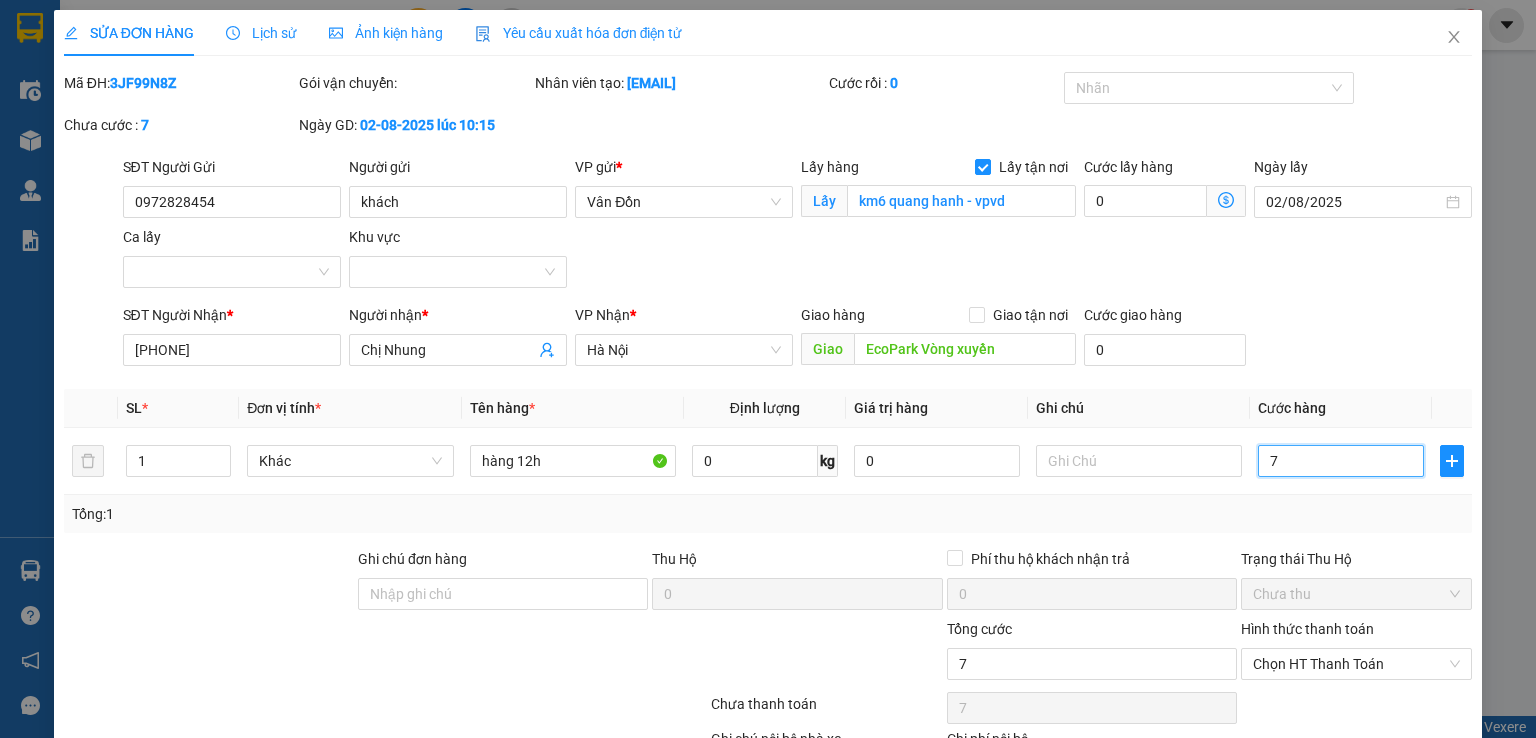type on "70" 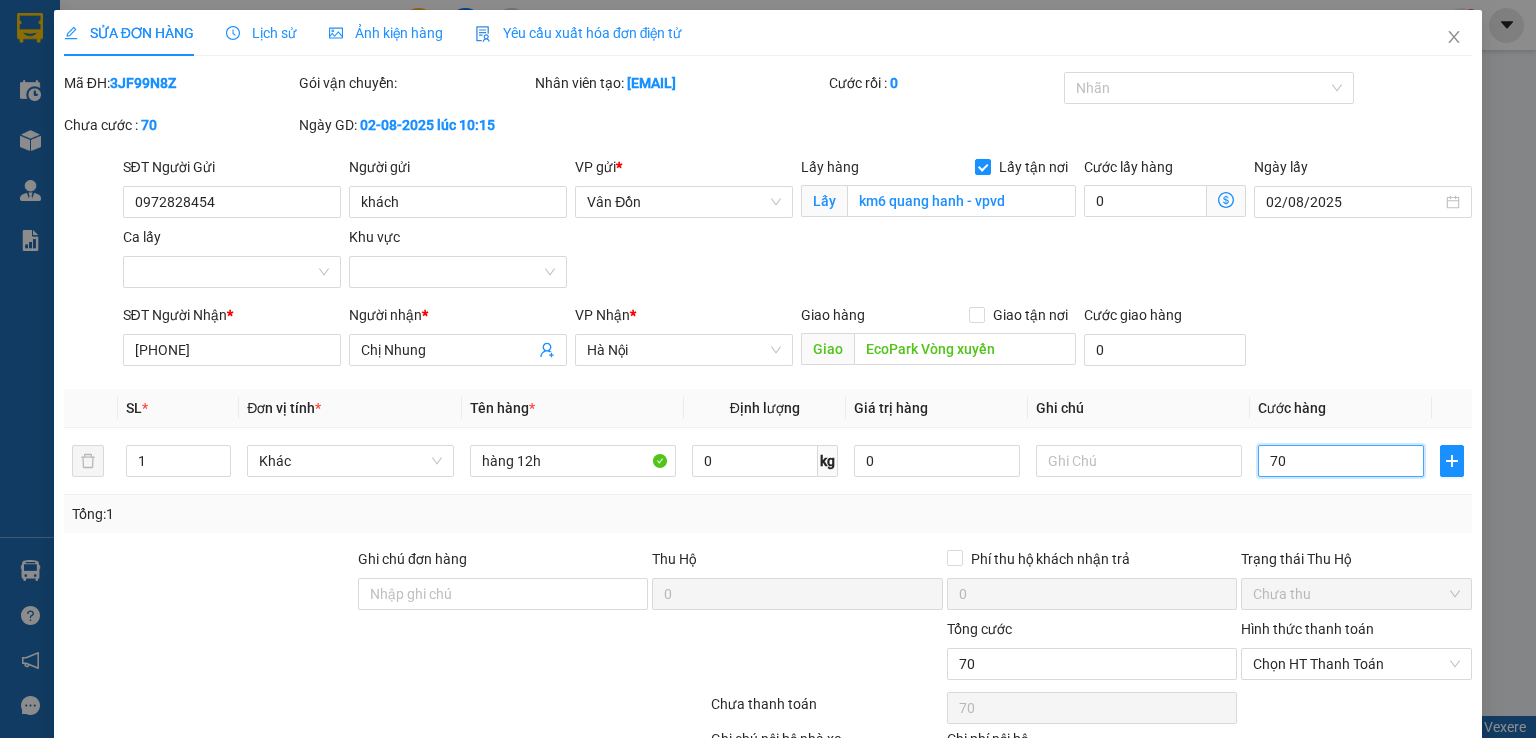 type on "70" 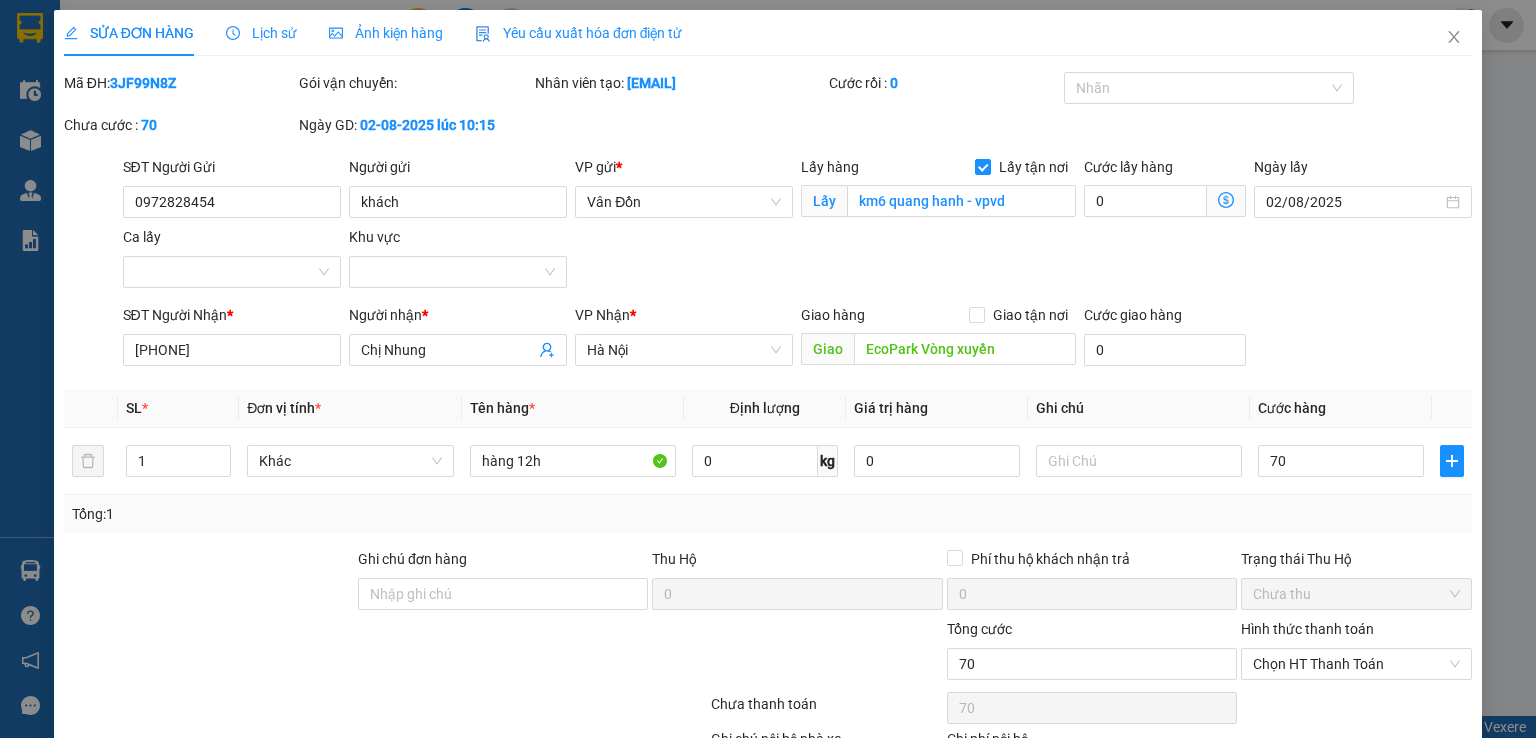 type on "70.000" 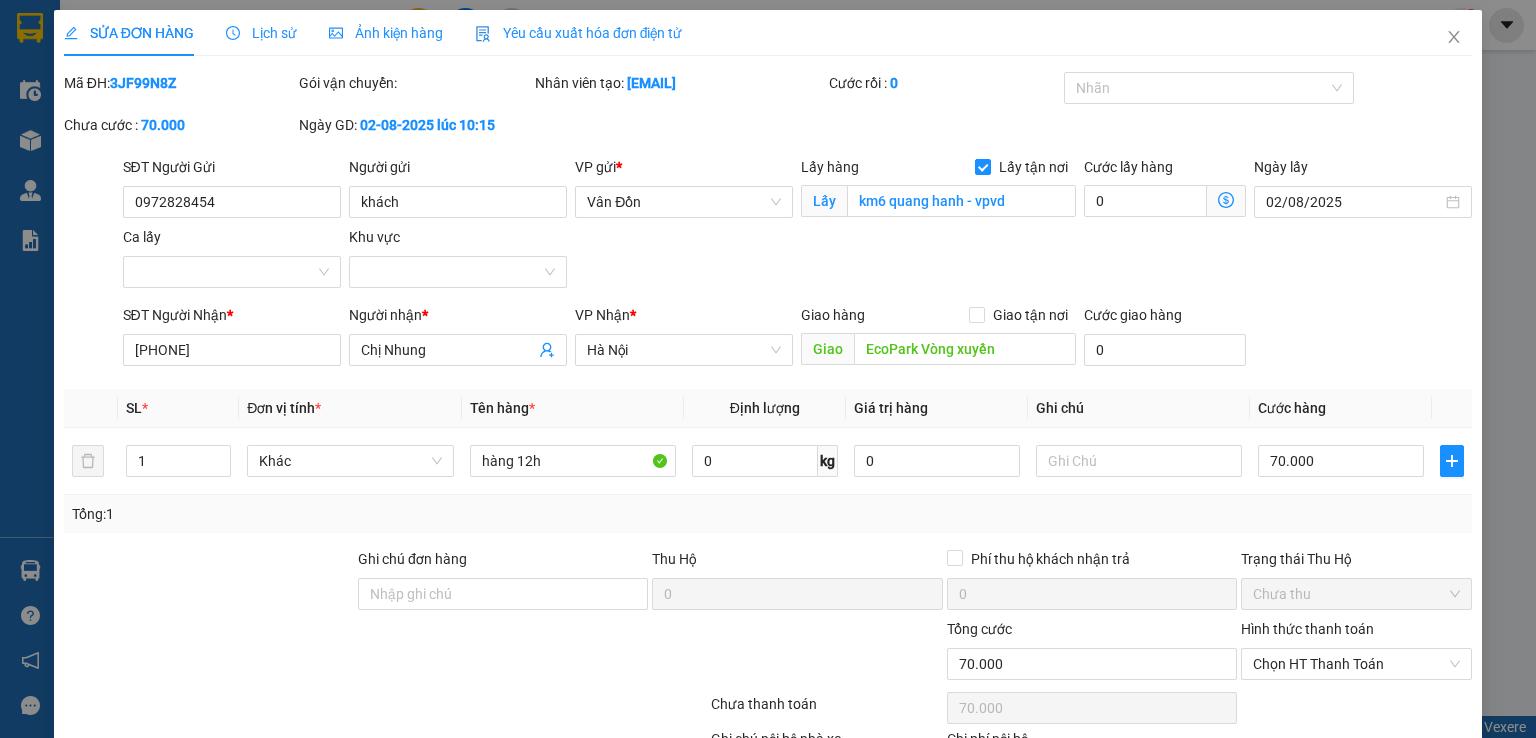 click on "SĐT Người Nhận  * [PHONE] Người nhận  * Chị [NAME] VP Nhận  * Hà Nội Giao hàng Giao tận nơi Giao EcoPark Vòng xuyền Cước giao hàng 0" at bounding box center (798, 339) 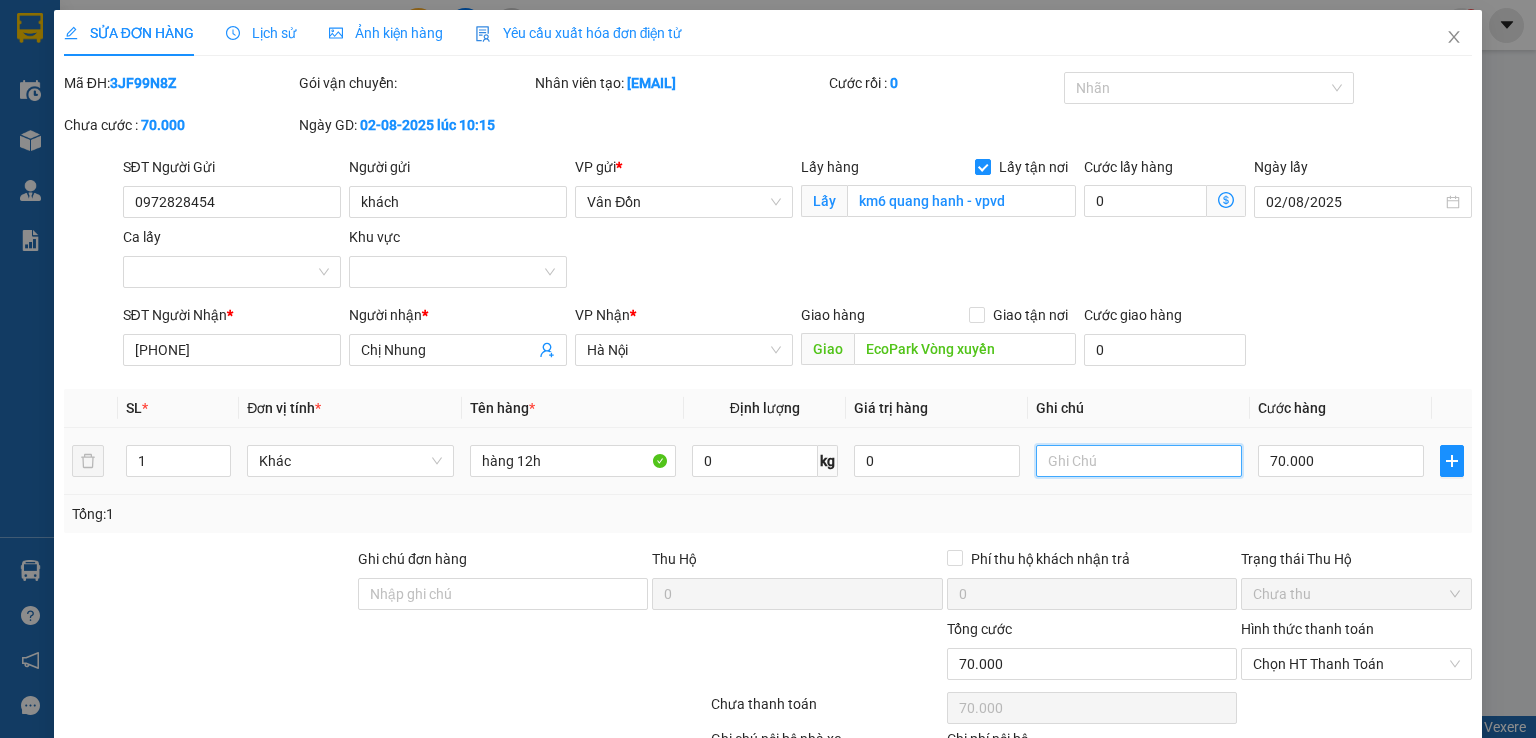 click at bounding box center (1139, 461) 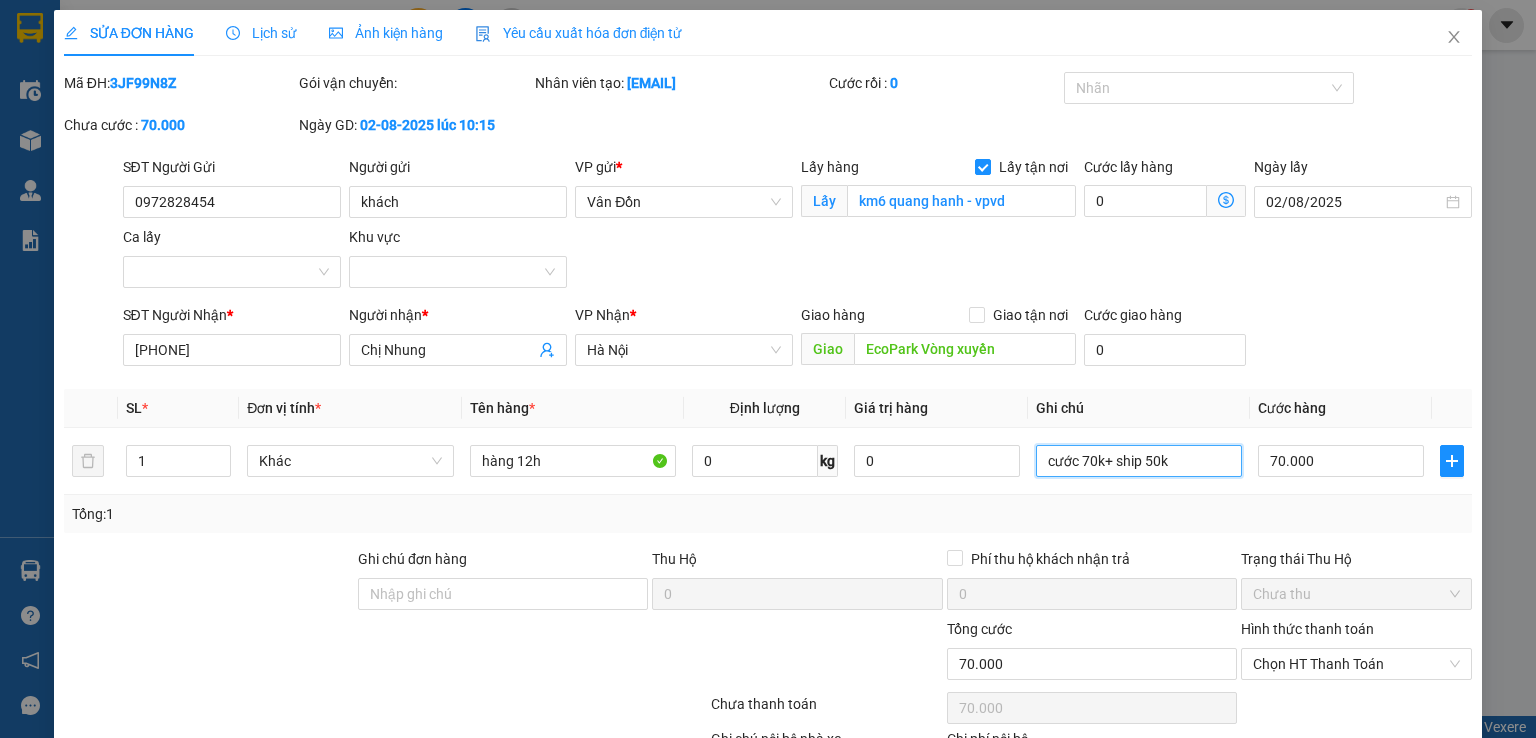 type on "cước 70k+ ship 50k" 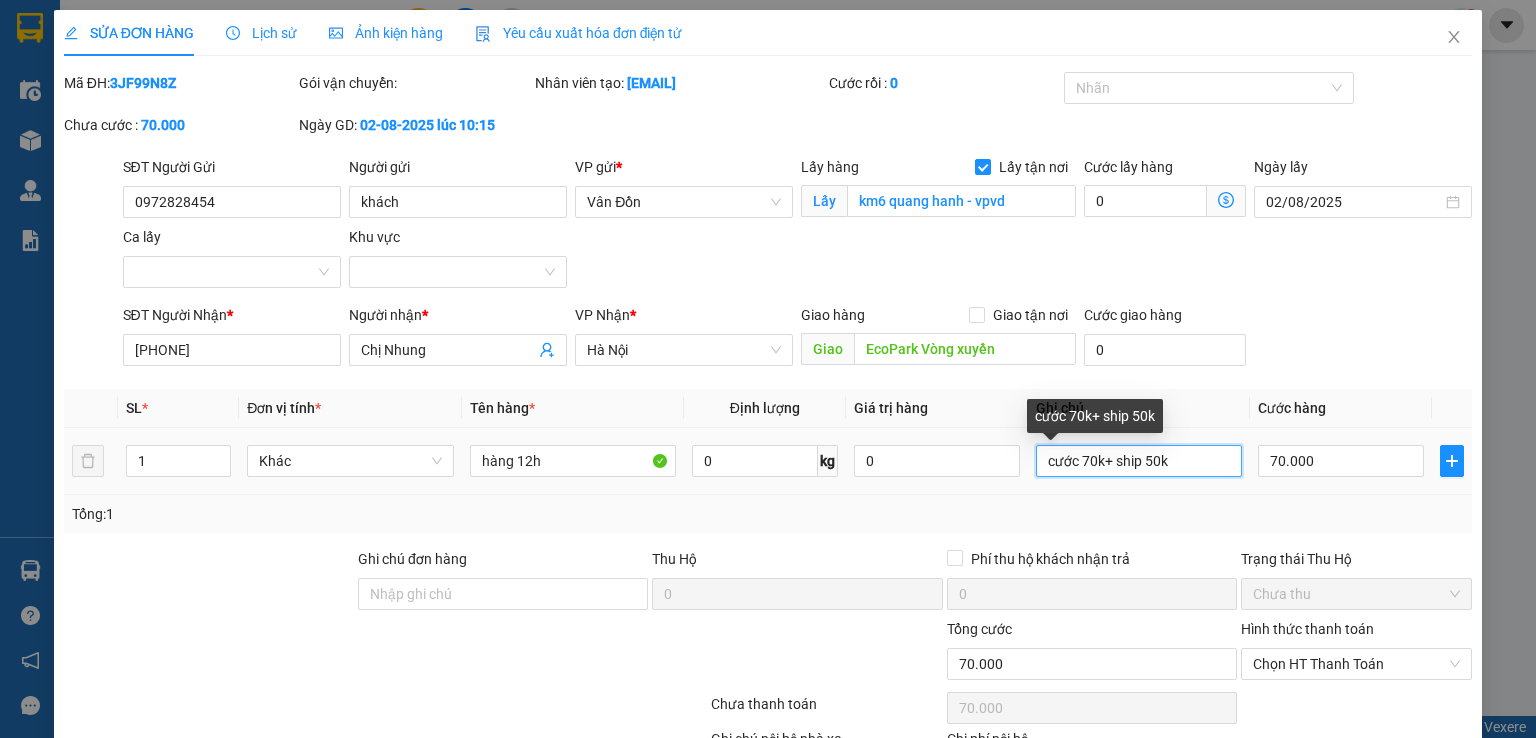 click on "cước 70k+ ship 50k" at bounding box center (1139, 461) 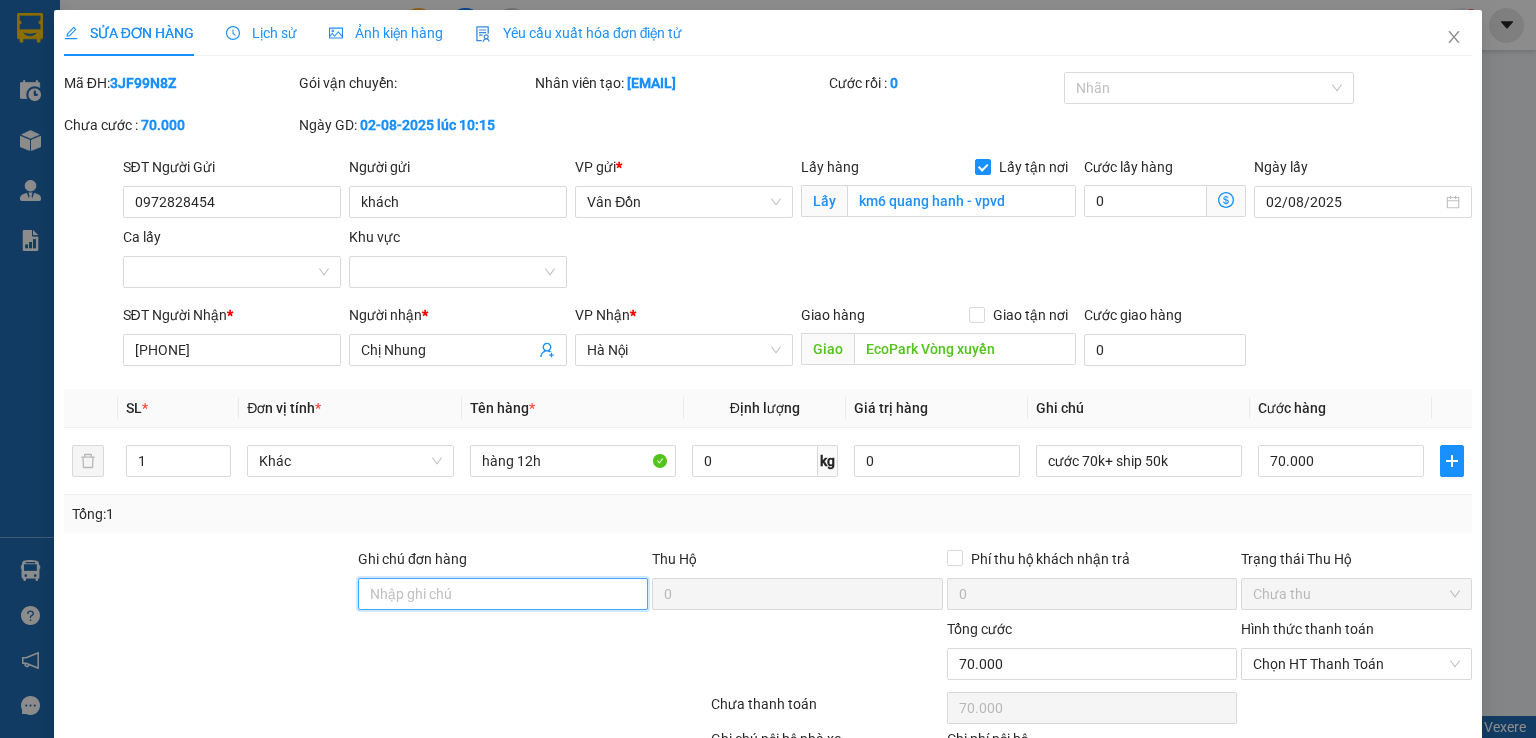 click on "Ghi chú đơn hàng" at bounding box center (503, 594) 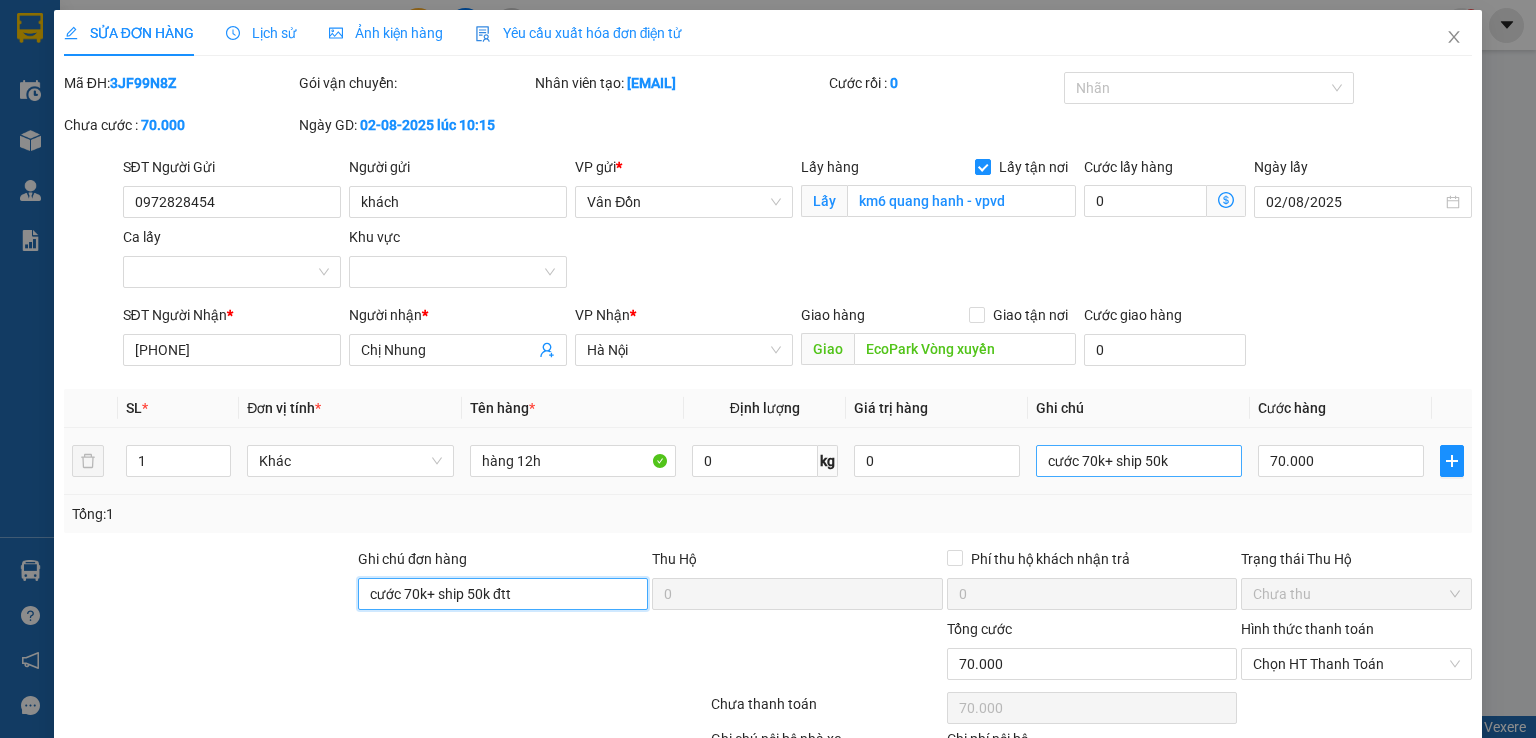 type on "cước 70k+ ship 50k đtt" 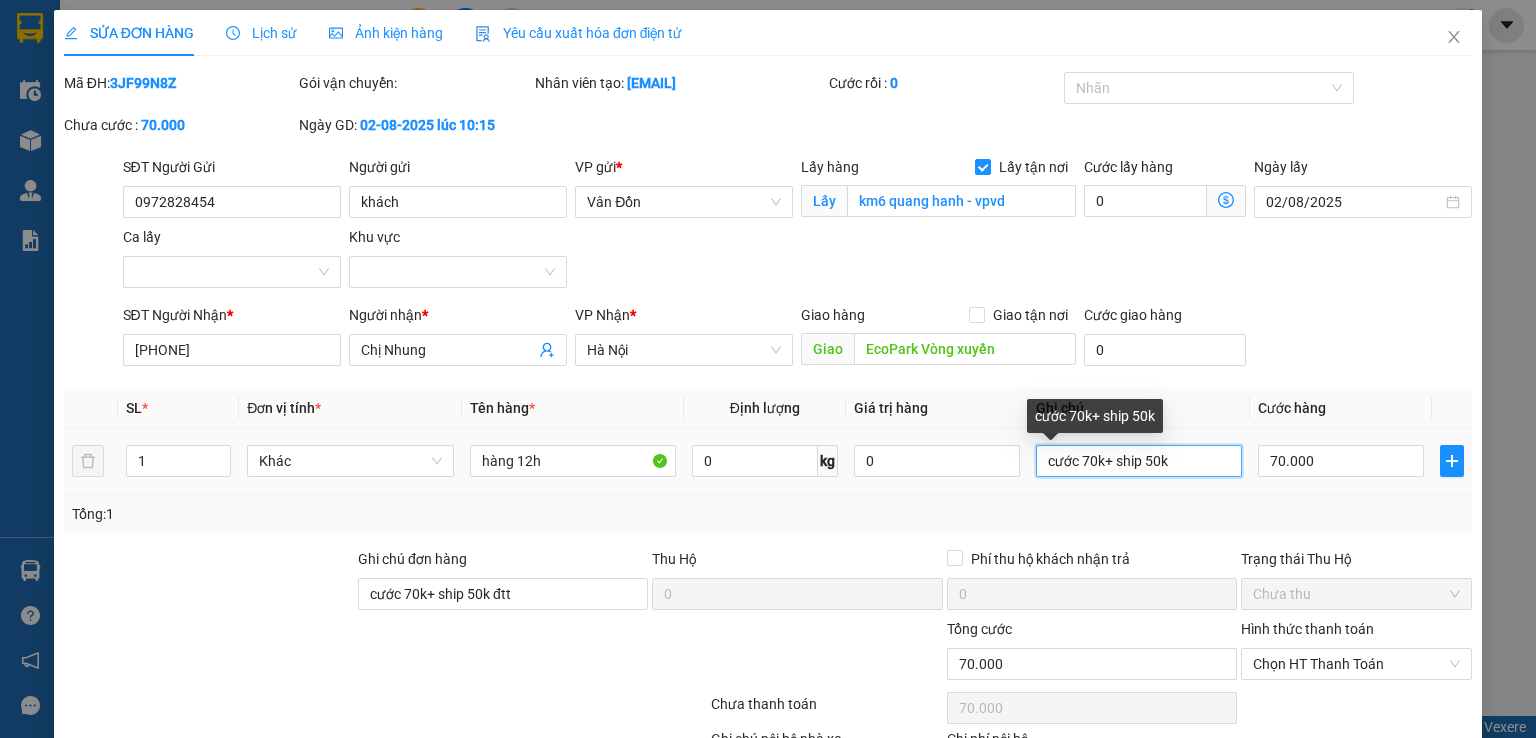 click on "cước 70k+ ship 50k" at bounding box center [1139, 461] 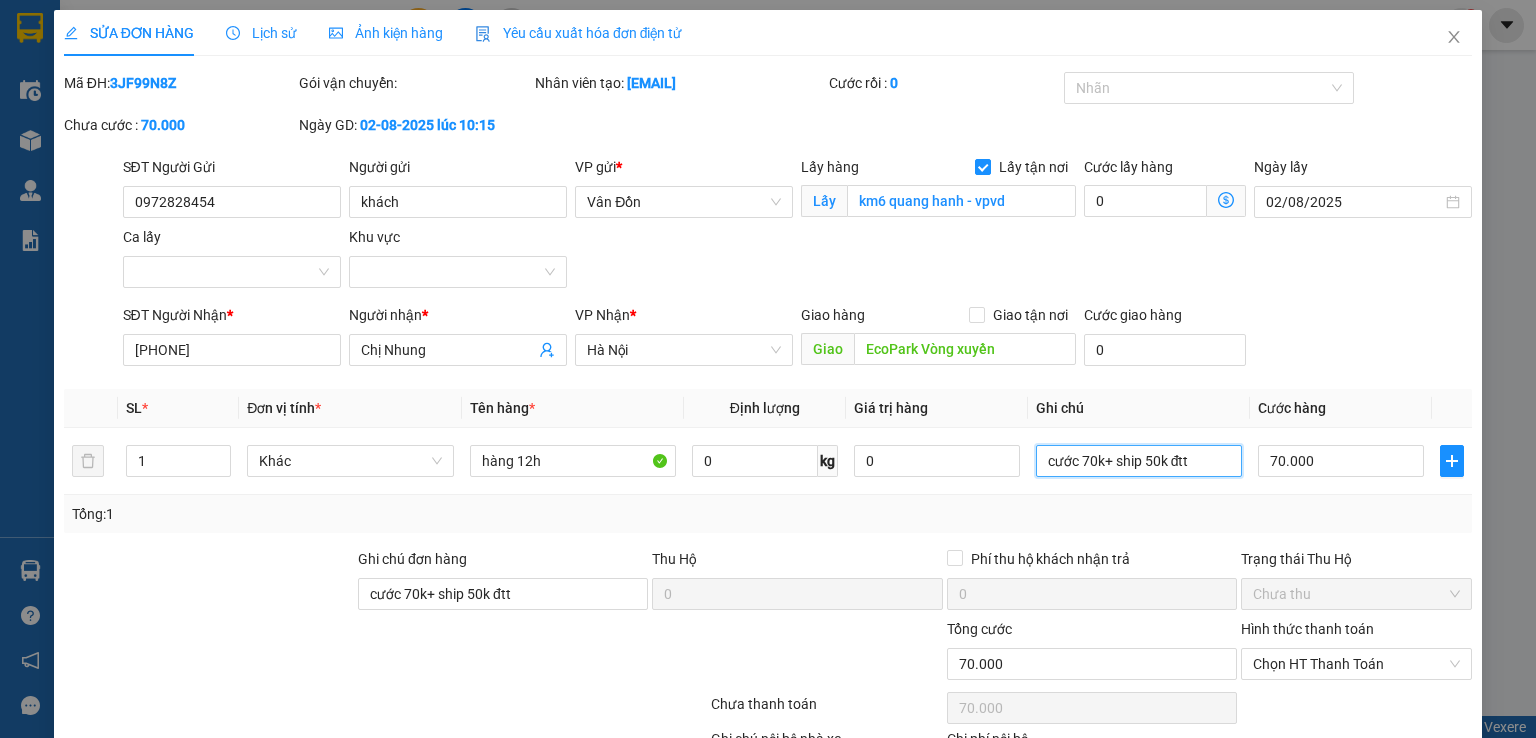 type on "cước 70k+ ship 50k đtt" 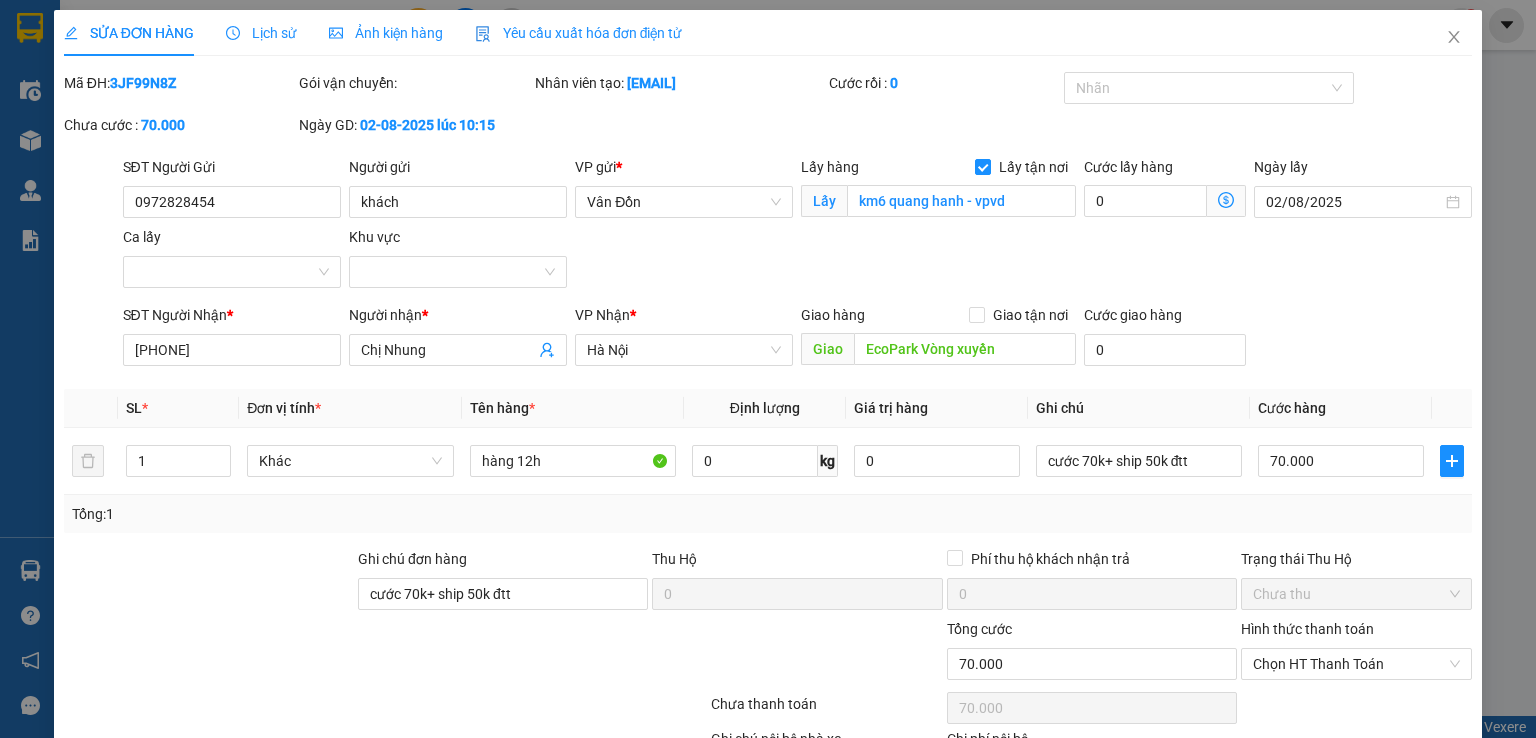 click on "SĐT Người Nhận  * [PHONE] Người nhận  * Chị [NAME] VP Nhận  * Hà Nội Giao hàng Giao tận nơi Giao EcoPark Vòng xuyền Cước giao hàng 0" at bounding box center (798, 339) 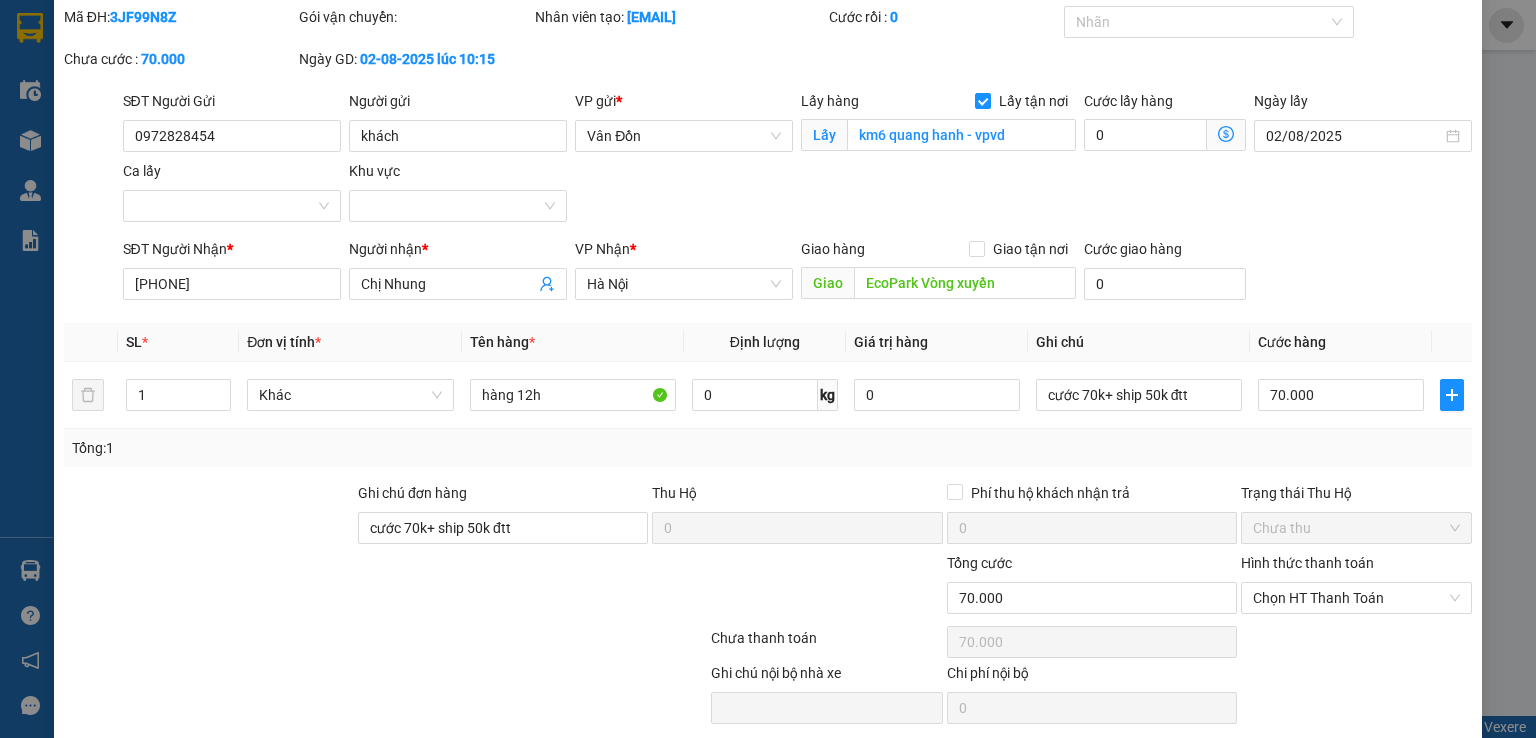 scroll, scrollTop: 136, scrollLeft: 0, axis: vertical 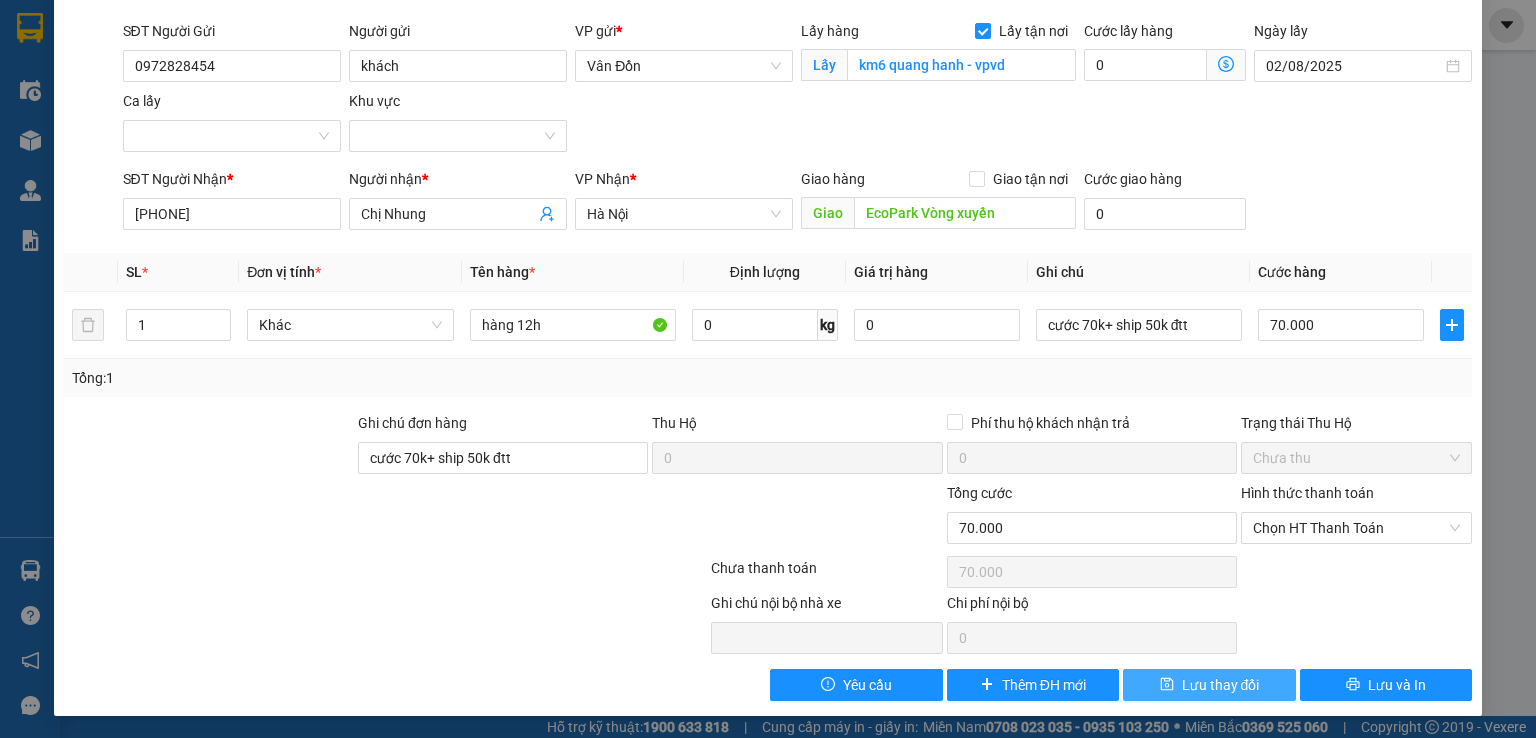 click on "Lưu thay đổi" at bounding box center (1221, 685) 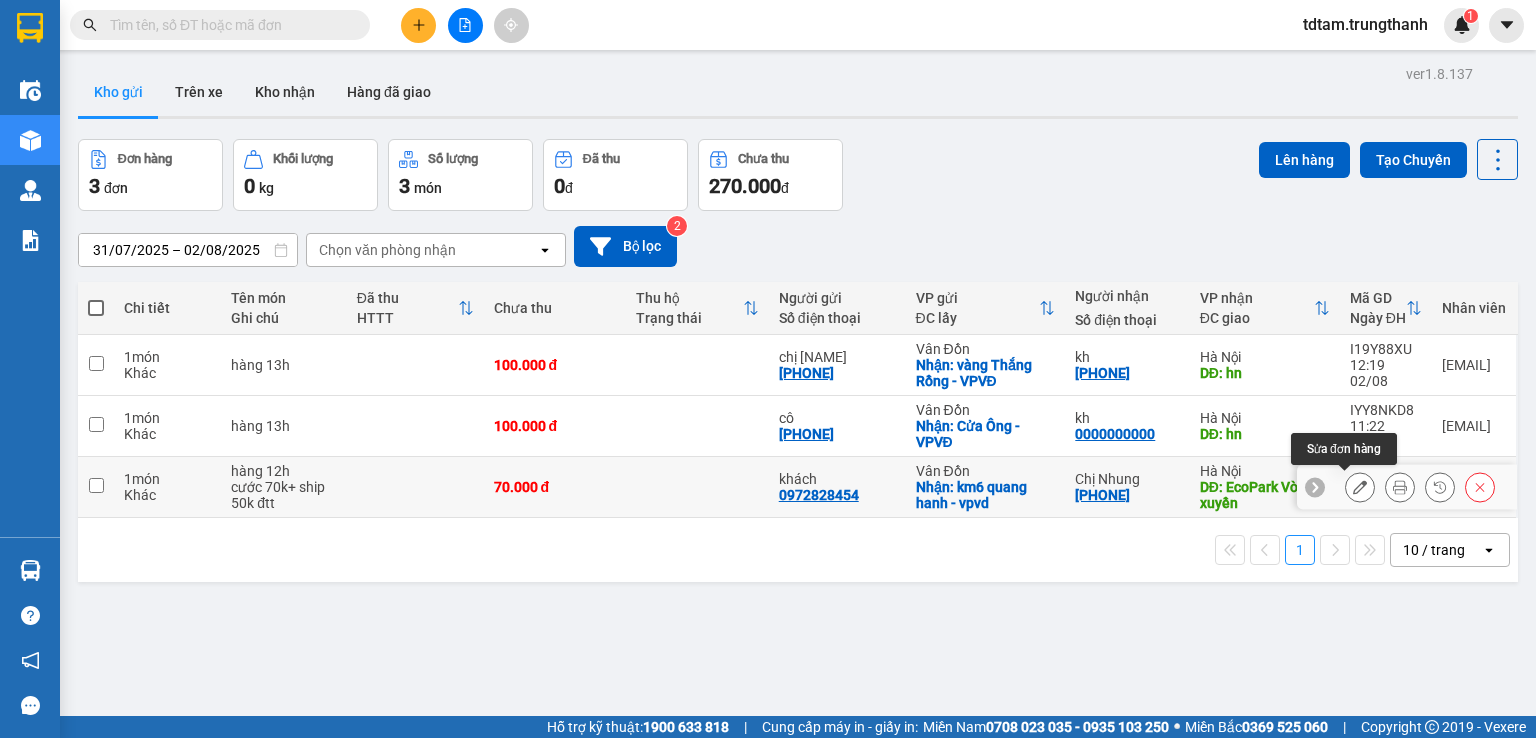 click at bounding box center (1360, 487) 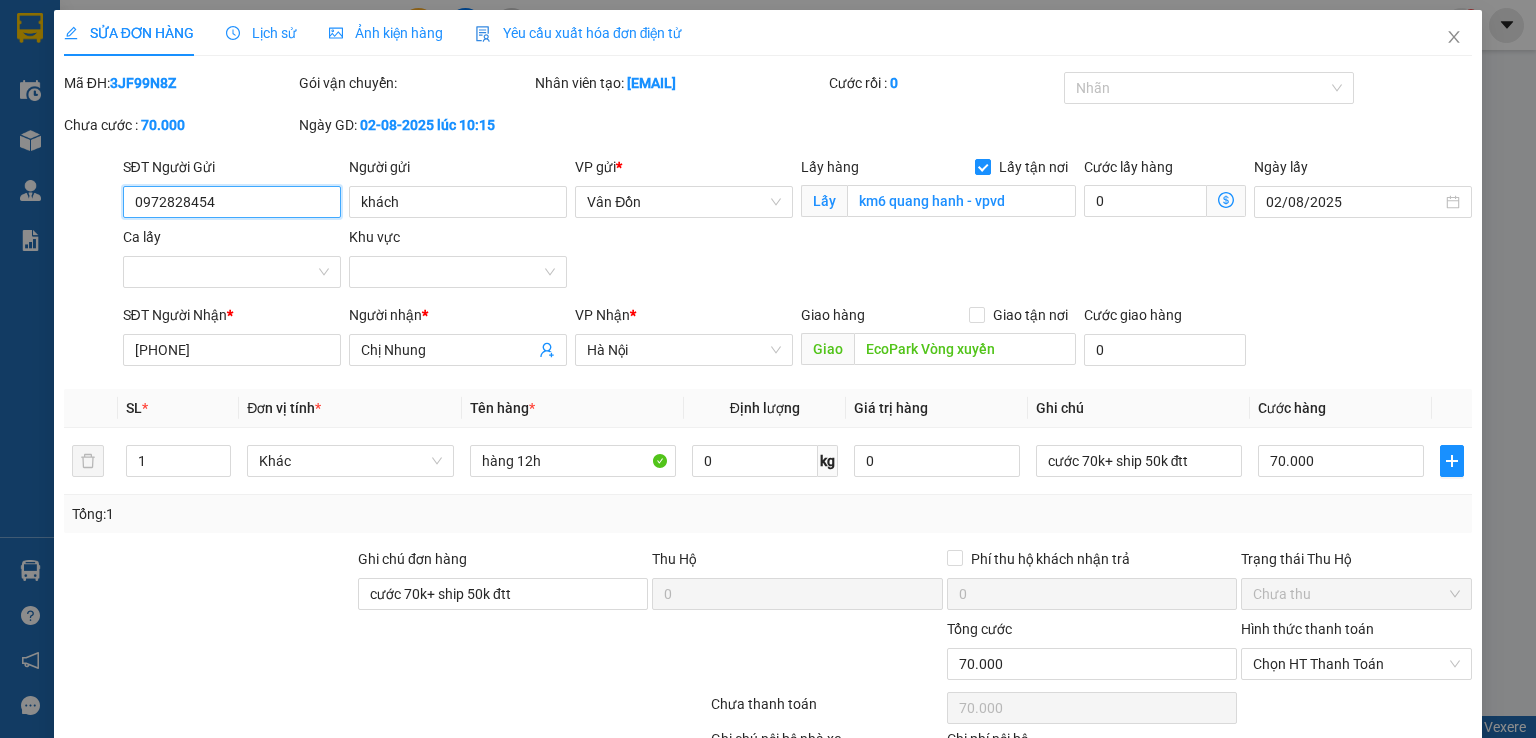 scroll, scrollTop: 66, scrollLeft: 0, axis: vertical 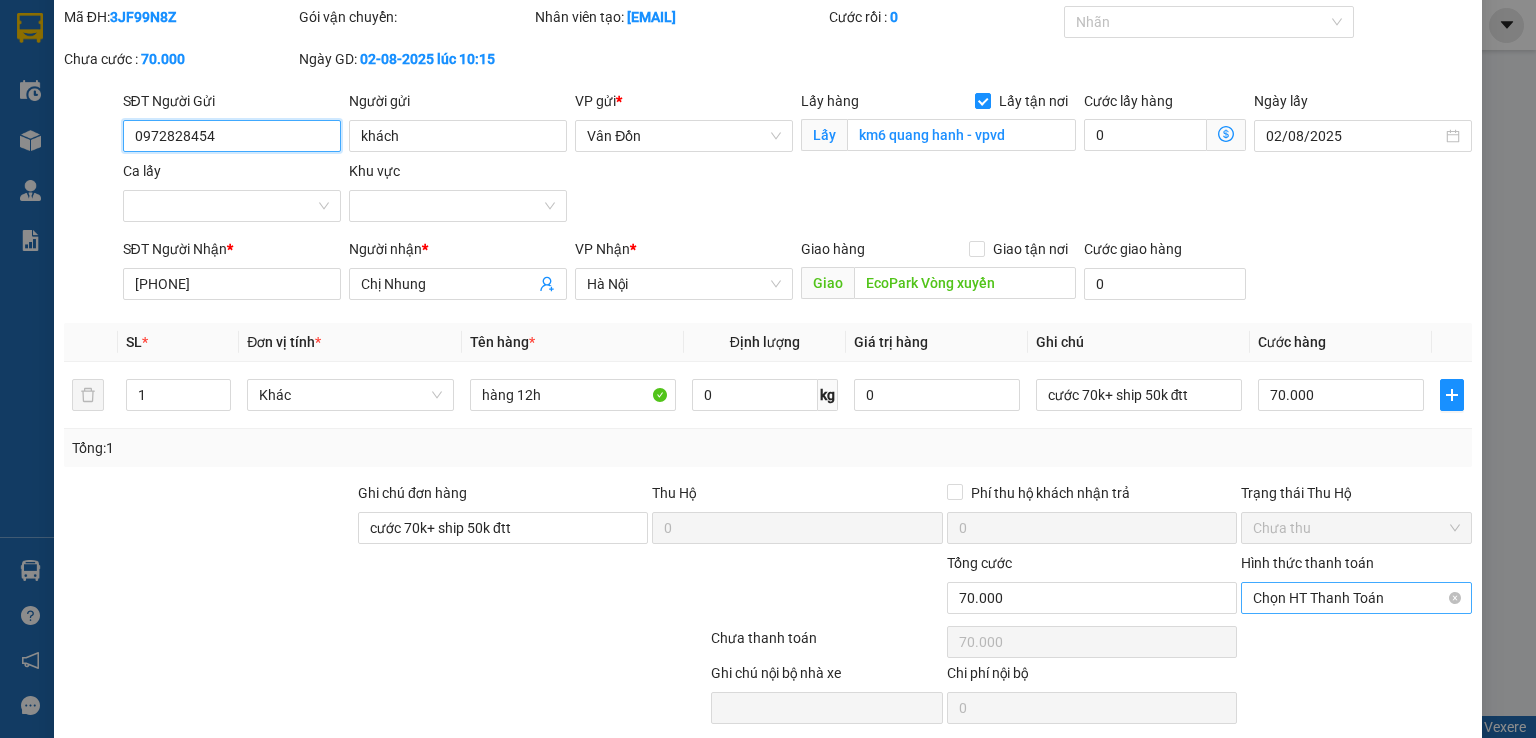 click on "Chọn HT Thanh Toán" at bounding box center [1356, 598] 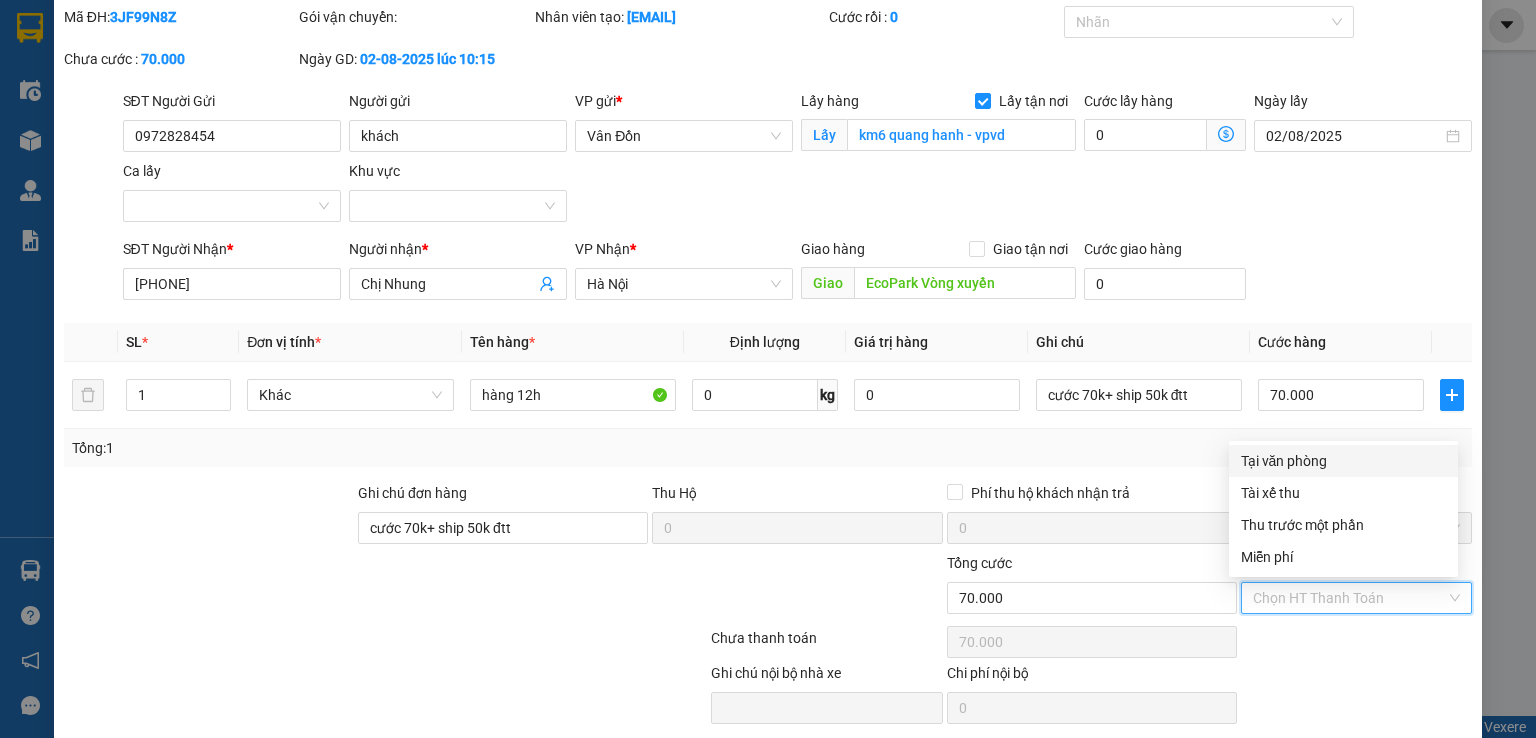 click on "Tại văn phòng" at bounding box center [1343, 461] 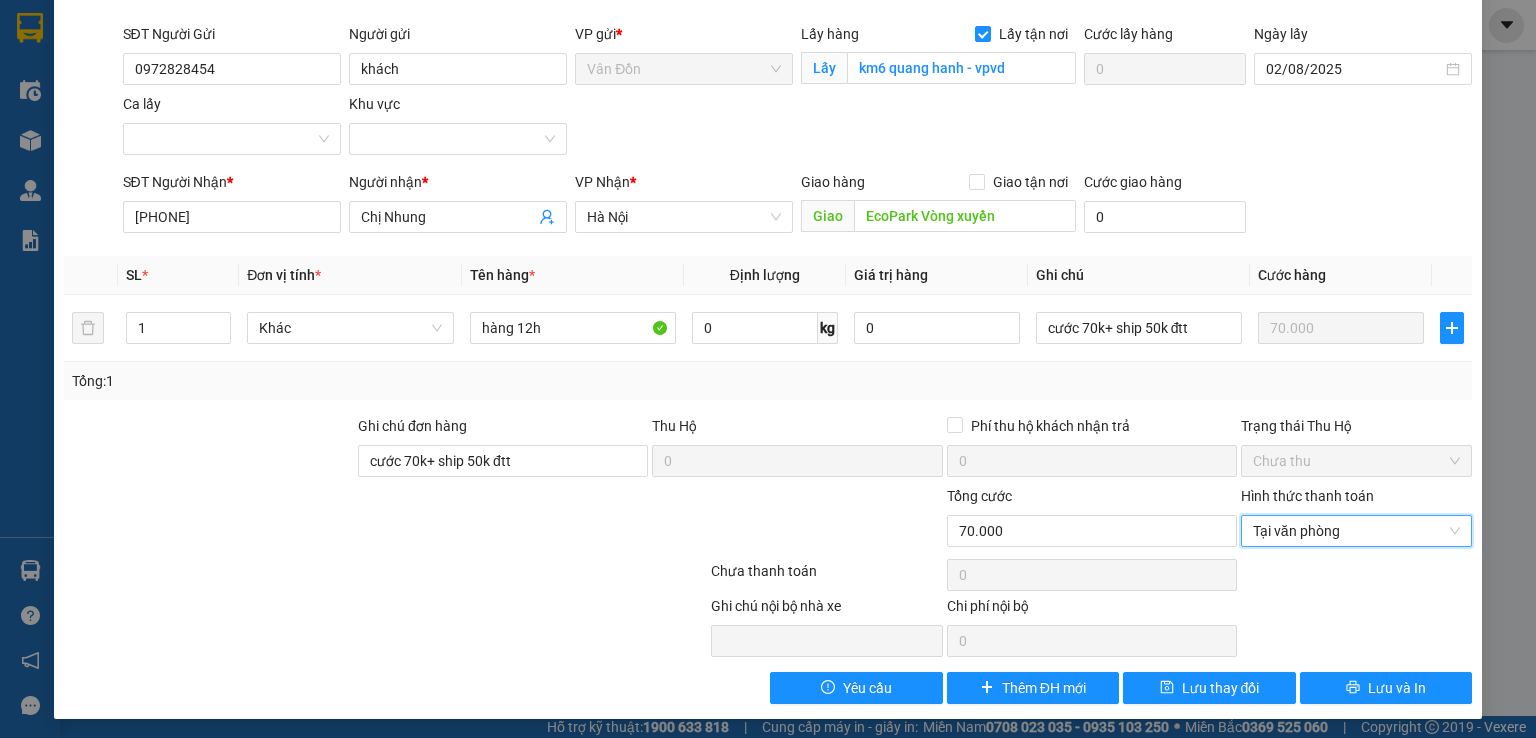 scroll, scrollTop: 136, scrollLeft: 0, axis: vertical 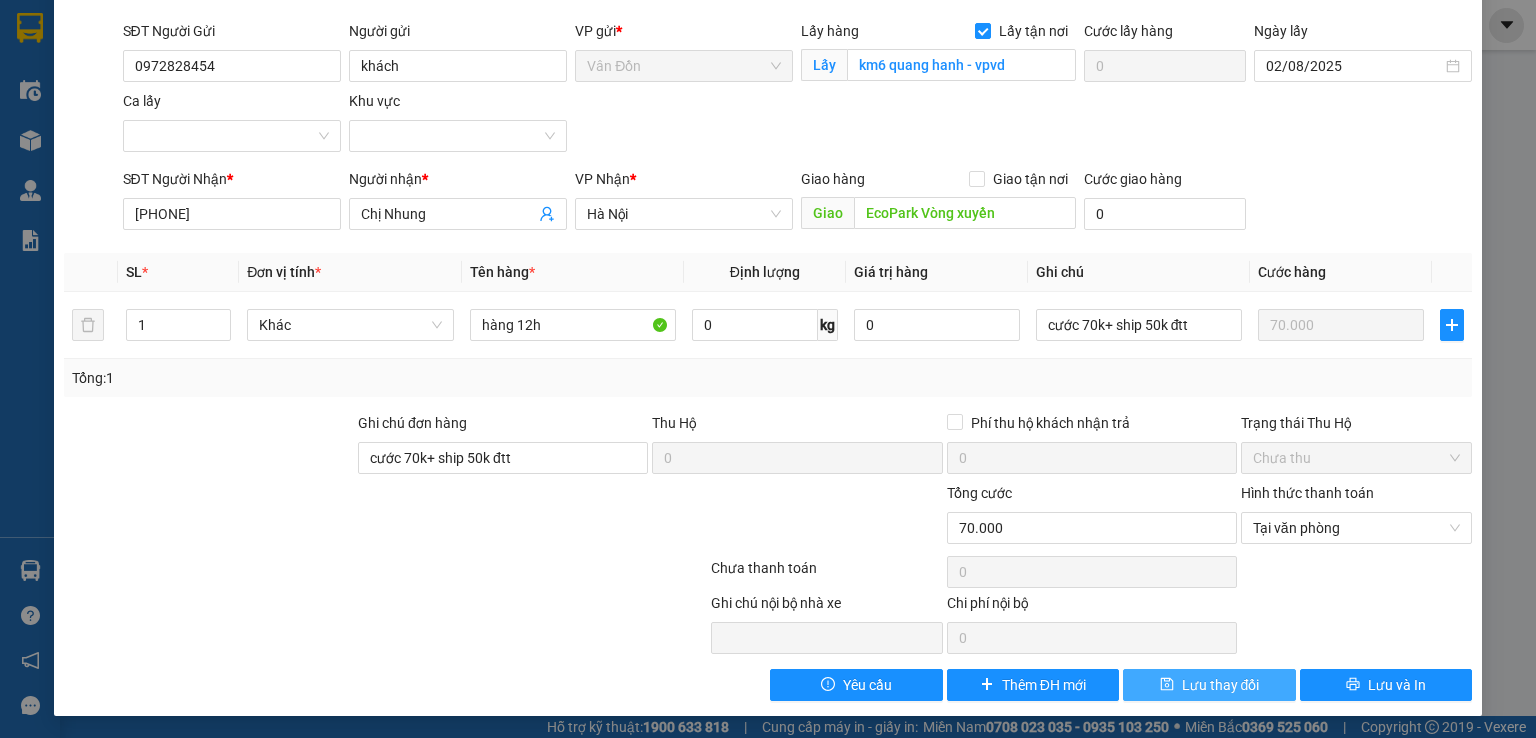 click 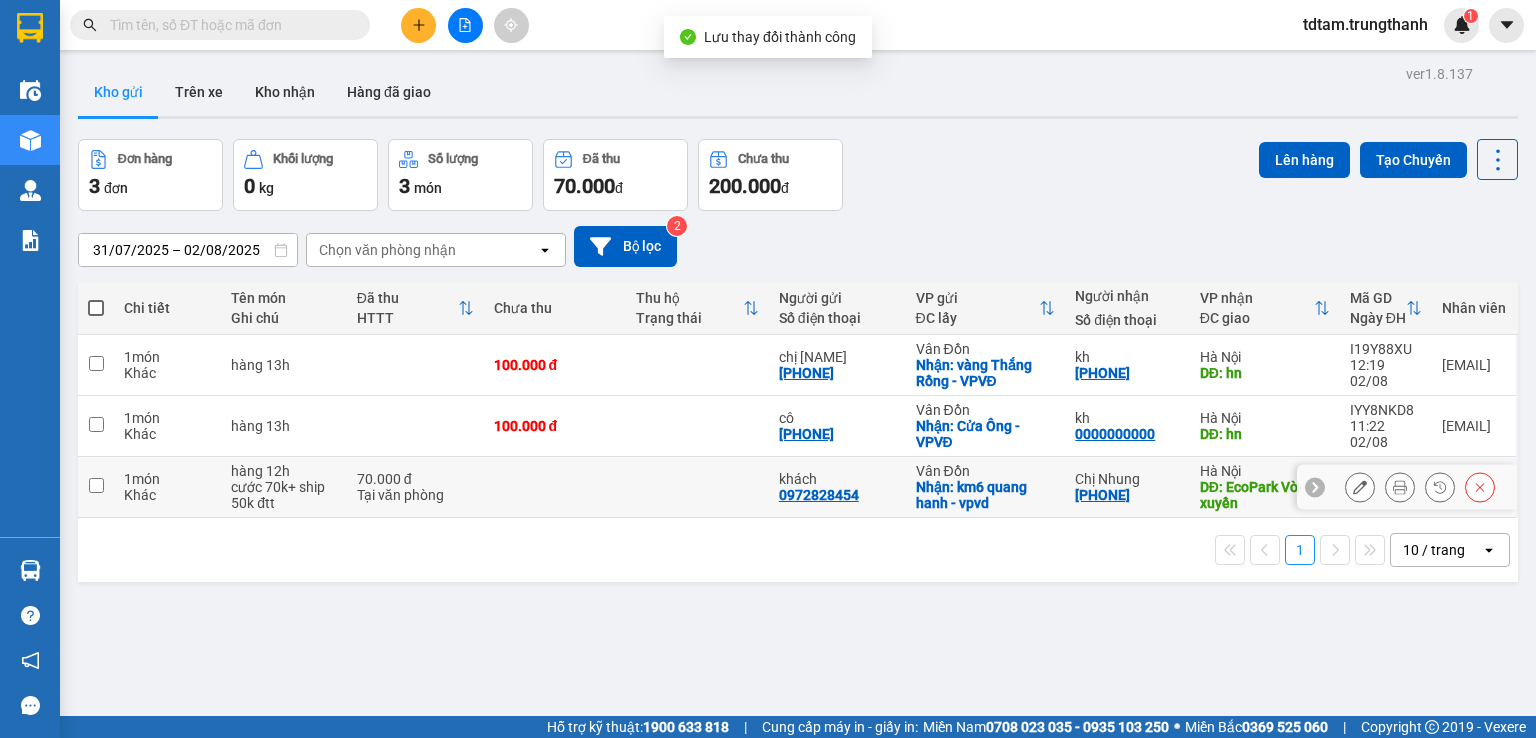 click at bounding box center (96, 485) 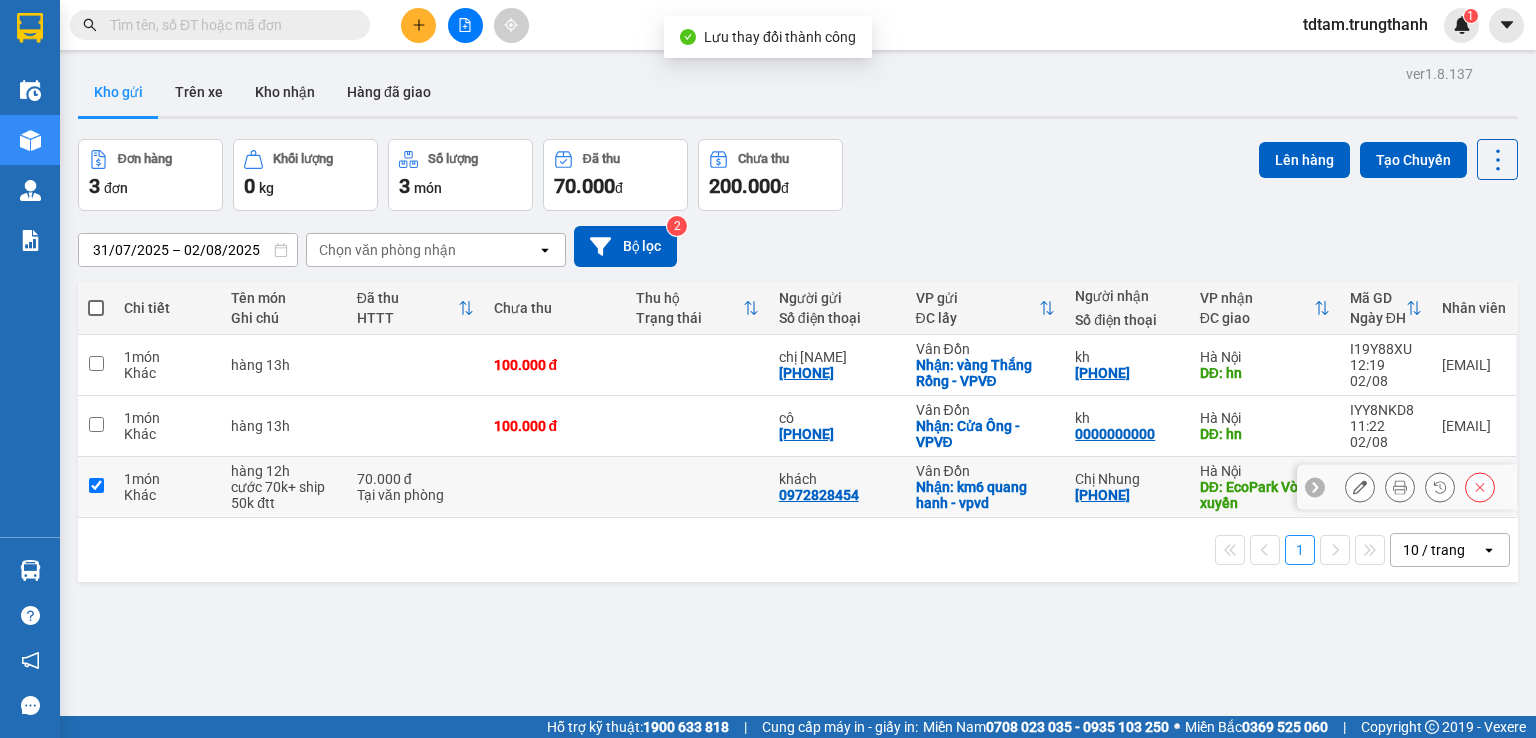 checkbox on "true" 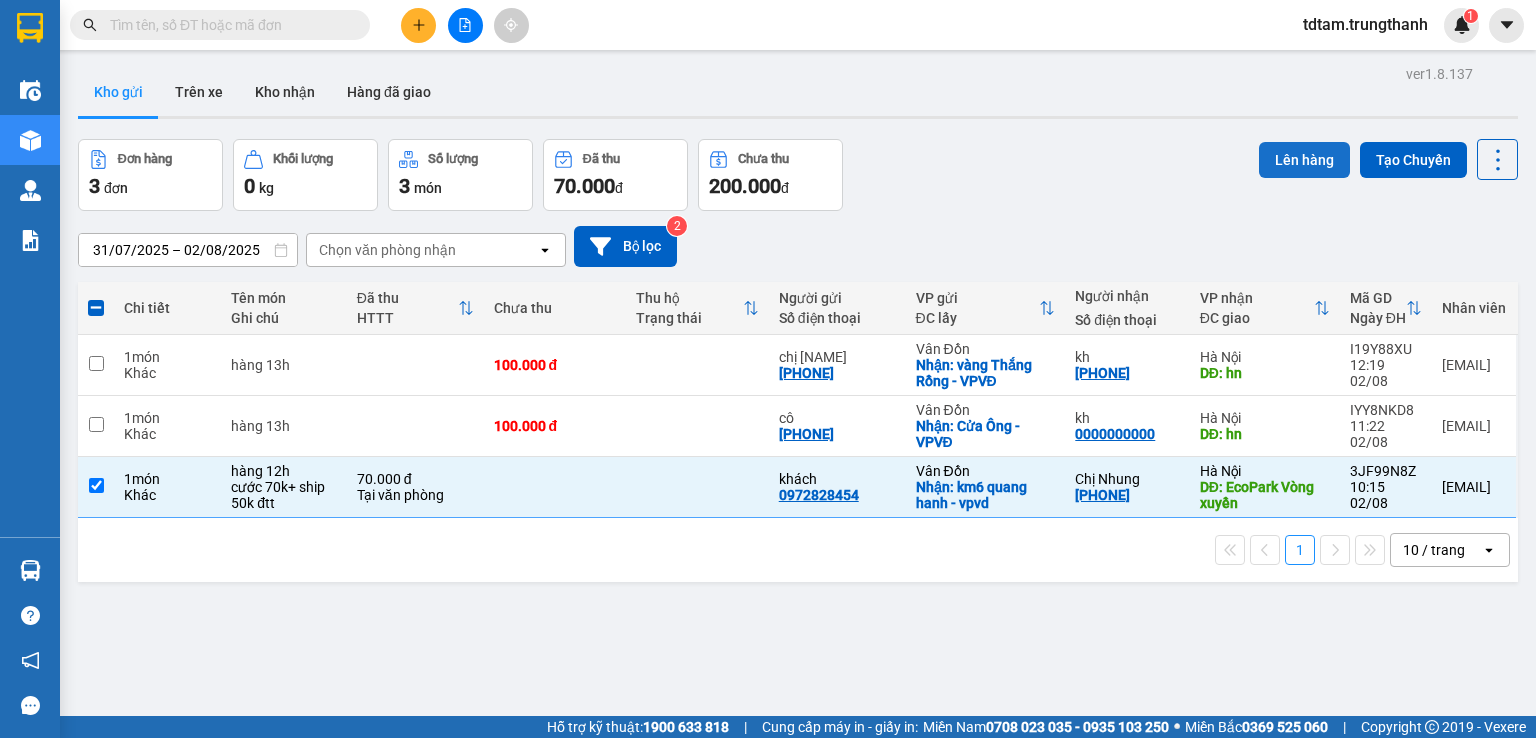 click on "Lên hàng" at bounding box center [1304, 160] 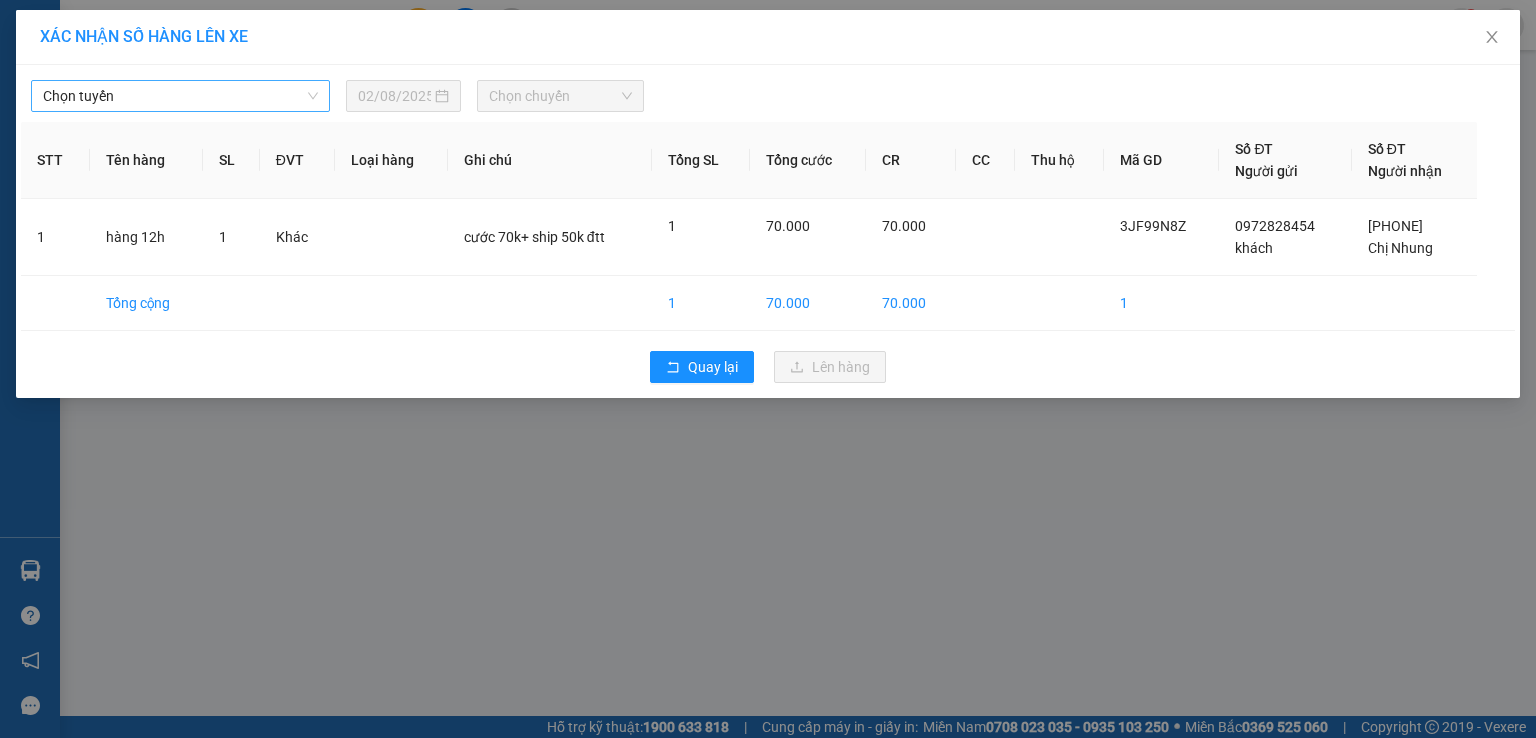 click on "Chọn tuyến" at bounding box center (180, 96) 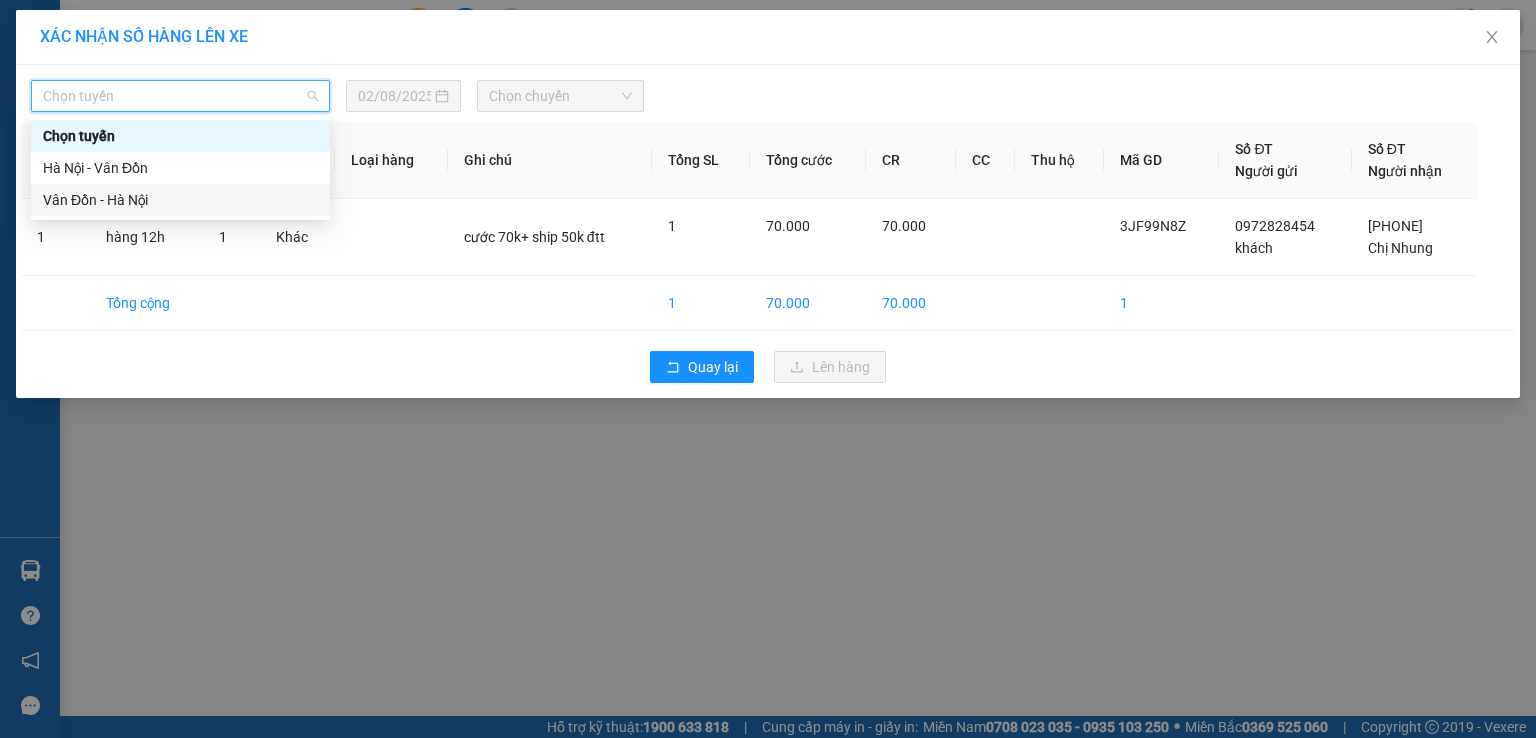 click on "Vân Đồn - Hà Nội" at bounding box center (180, 200) 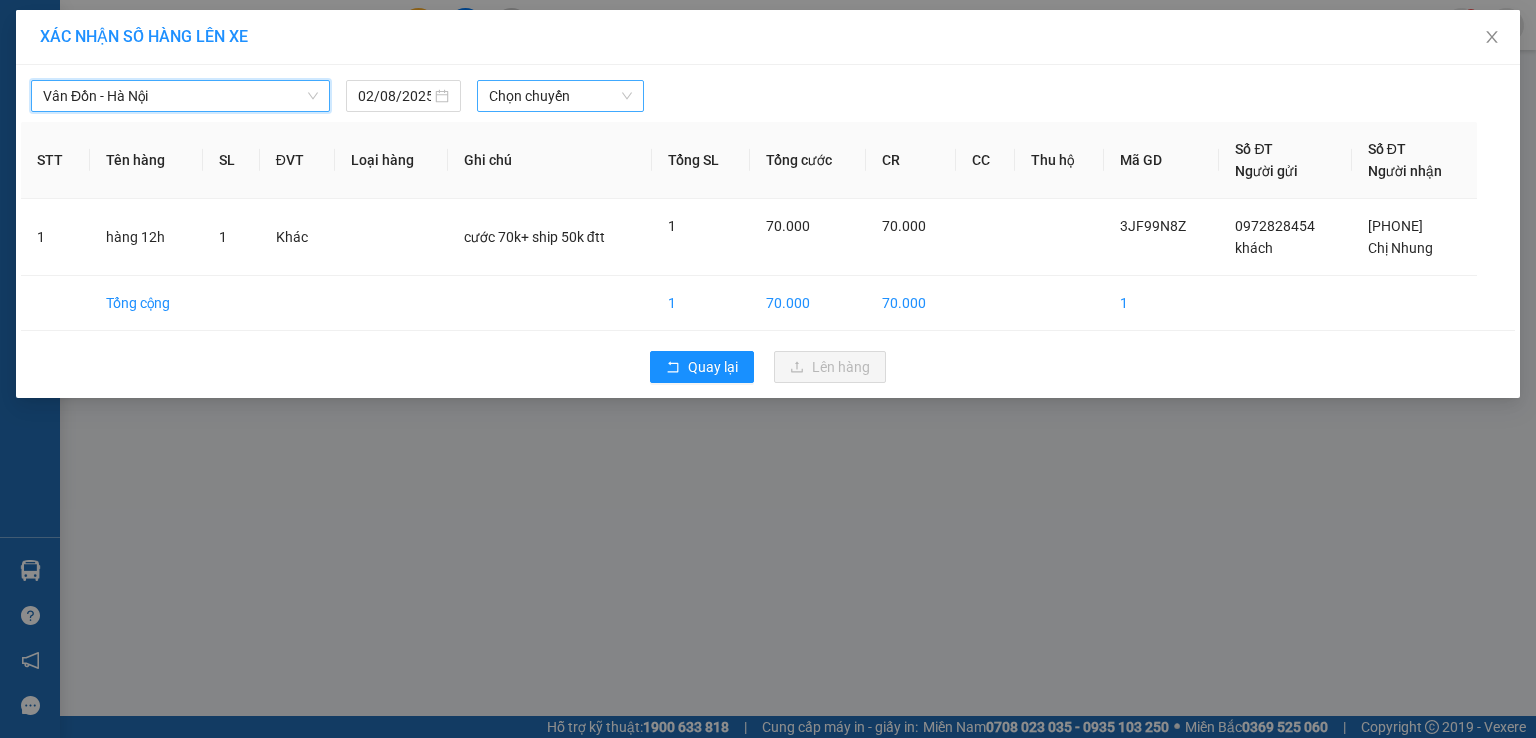 click on "Chọn chuyến" at bounding box center (561, 96) 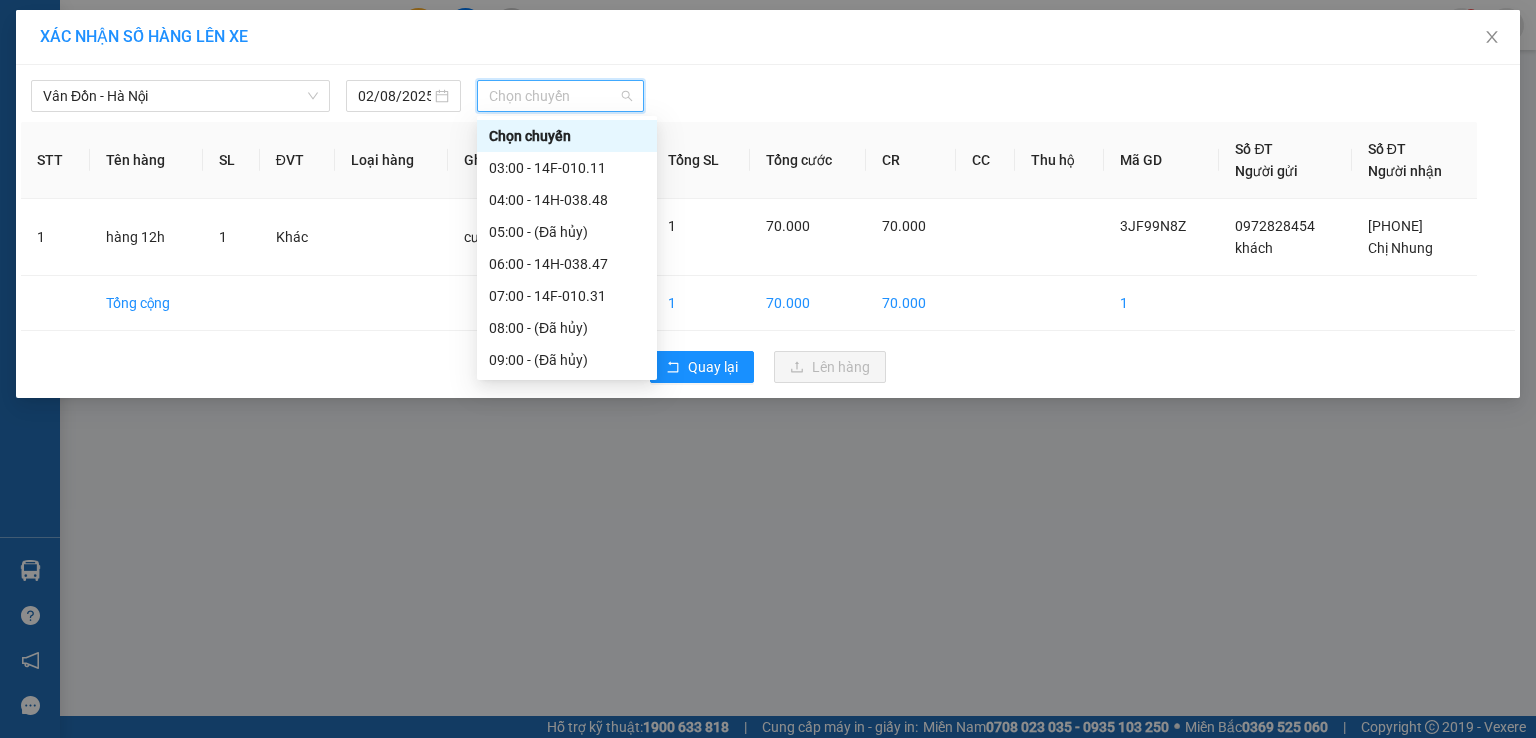 scroll, scrollTop: 100, scrollLeft: 0, axis: vertical 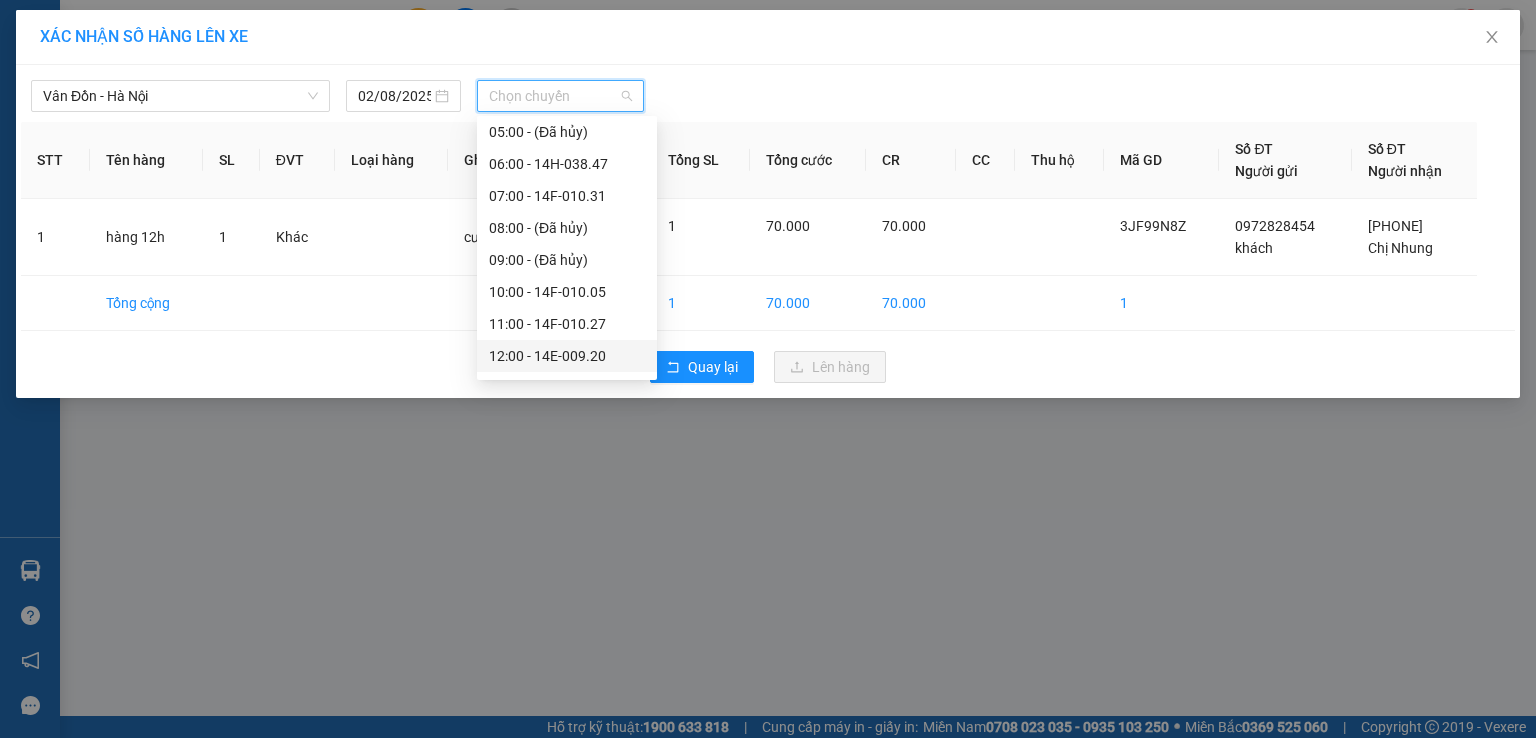 click on "12:00     - 14E-009.20" at bounding box center (567, 356) 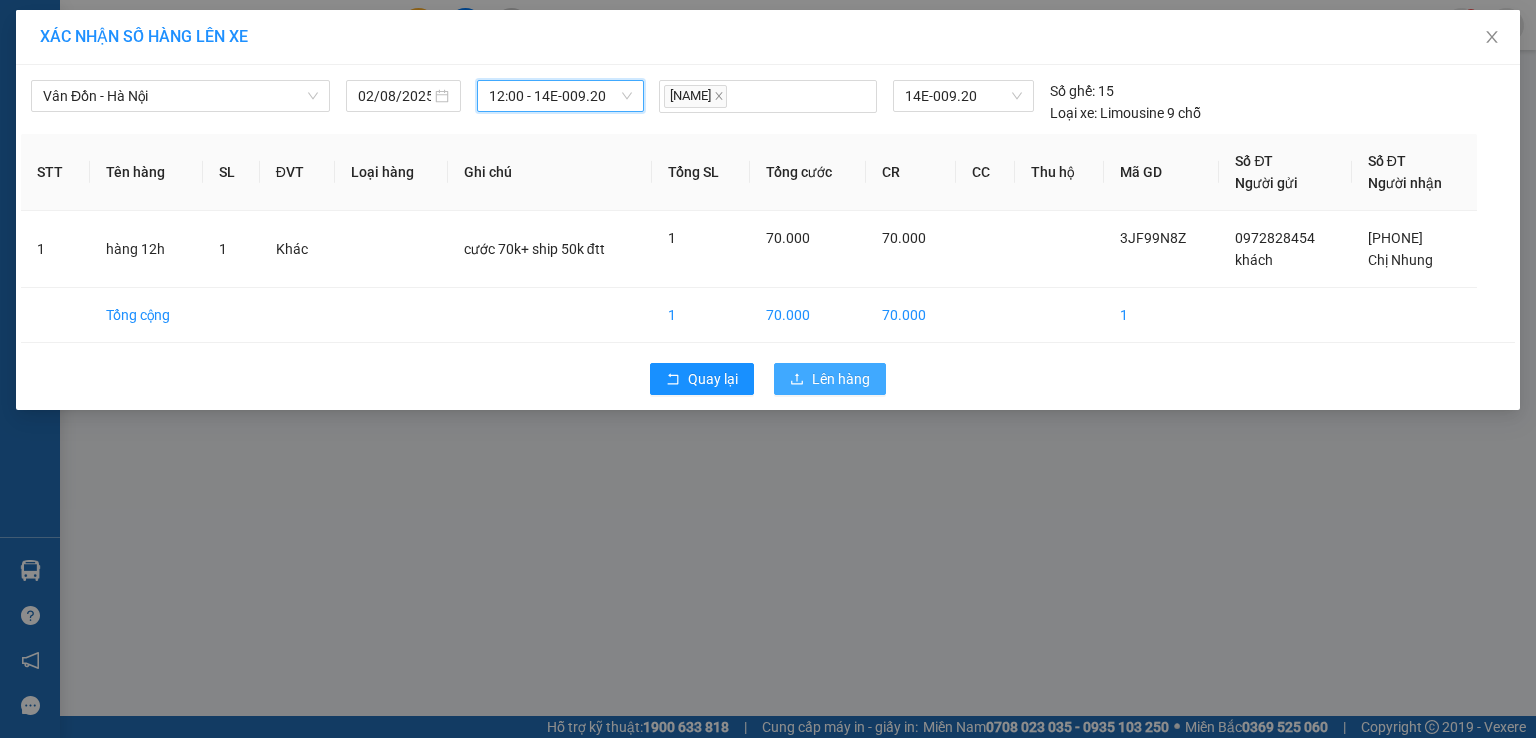 click on "Lên hàng" at bounding box center (841, 379) 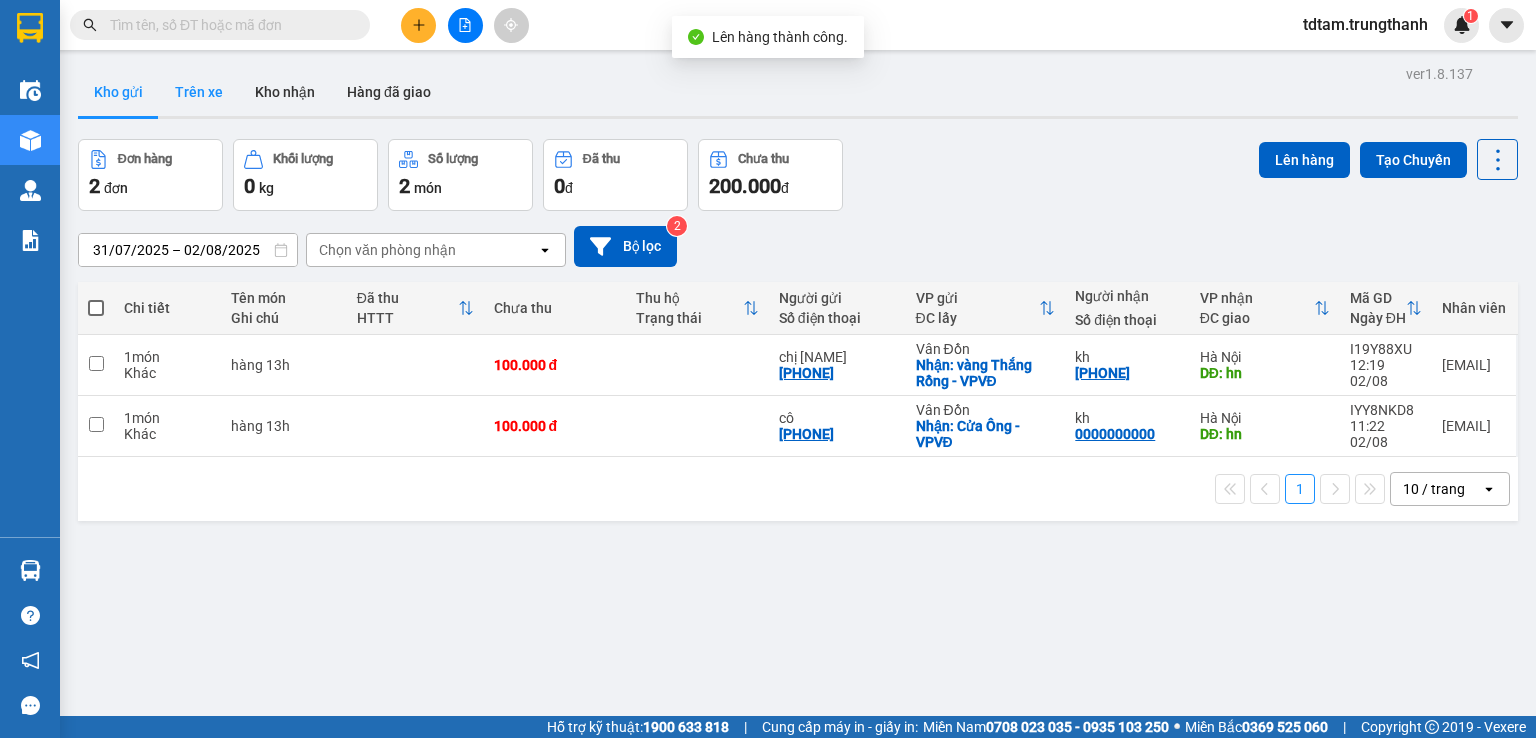 drag, startPoint x: 221, startPoint y: 97, endPoint x: 161, endPoint y: 101, distance: 60.133186 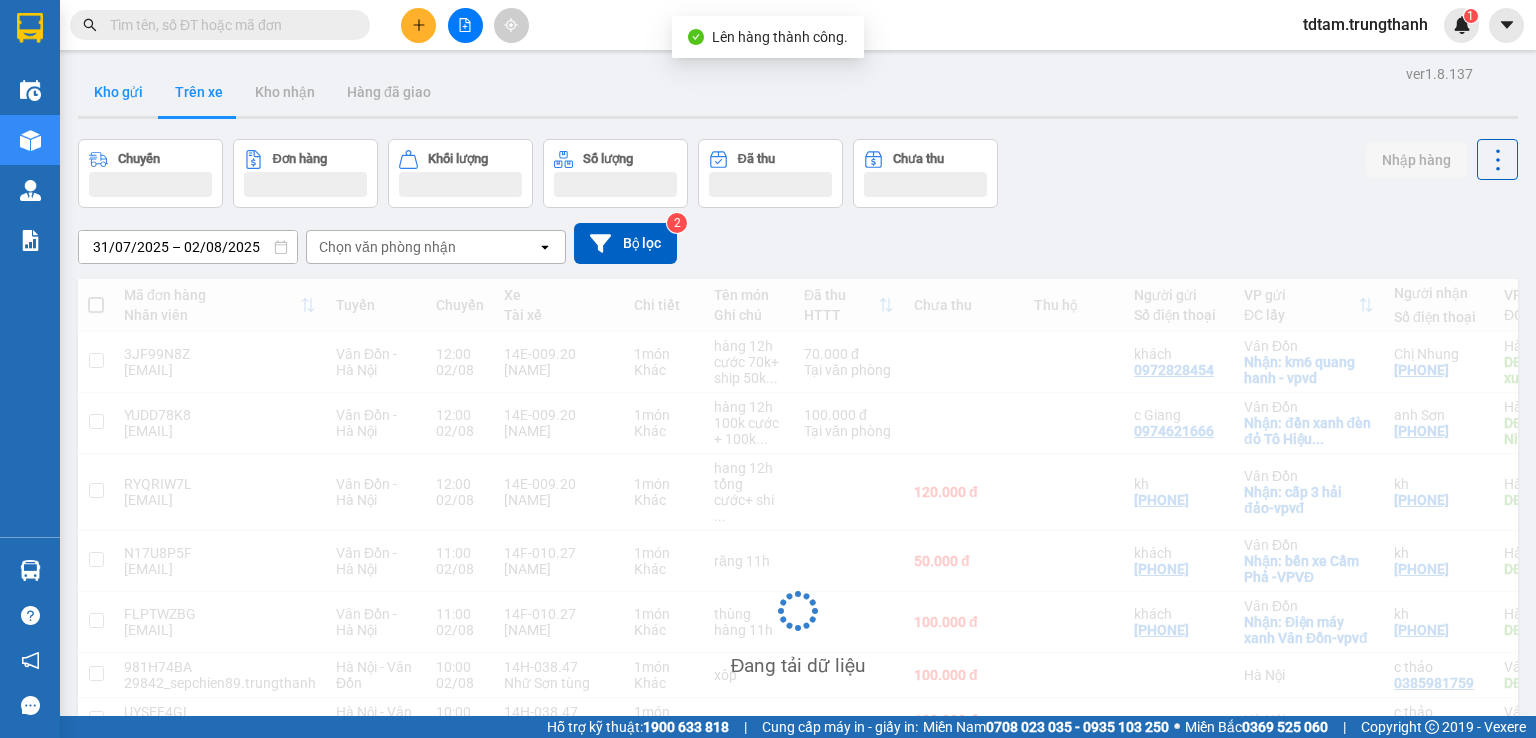 click on "Kho gửi" at bounding box center (118, 92) 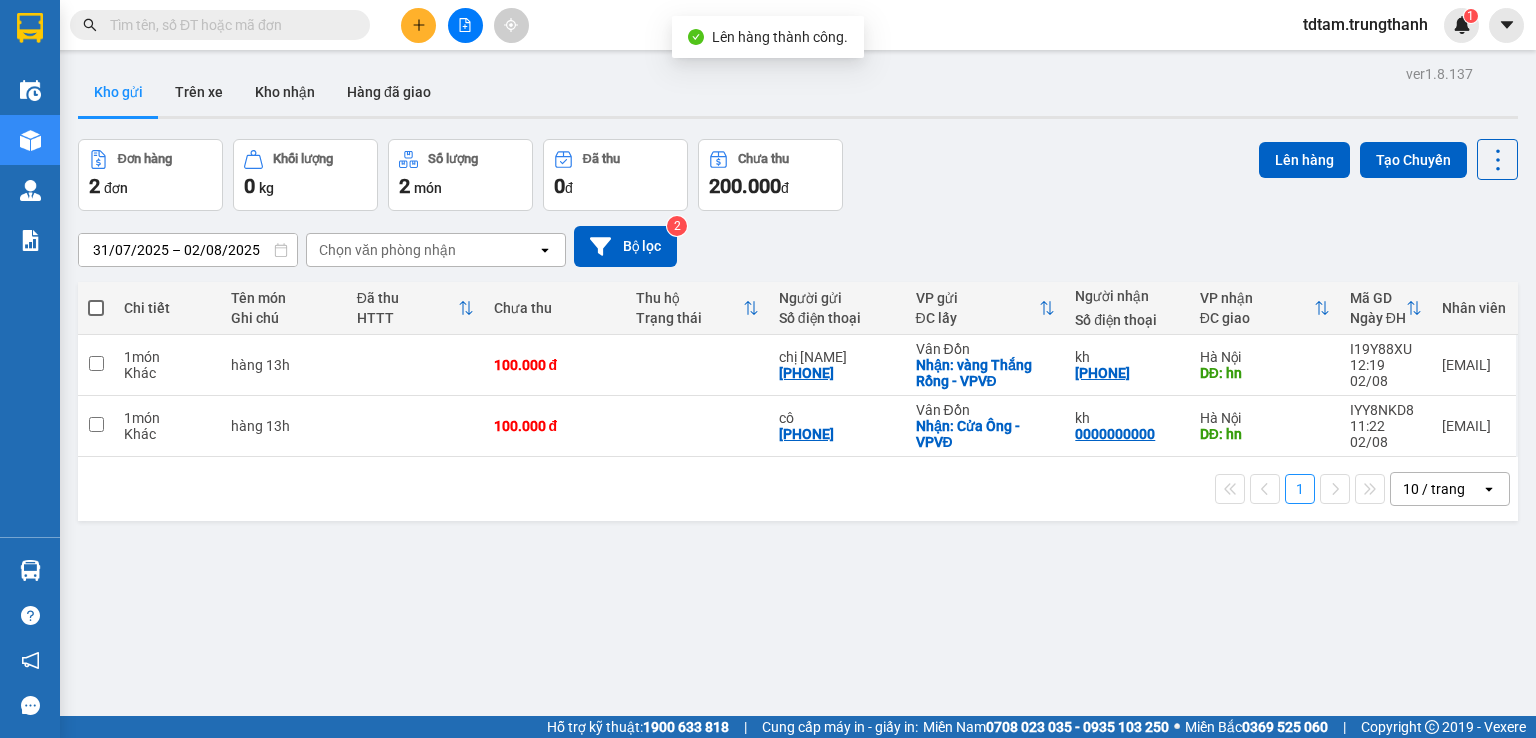 click on "Kho gửi" at bounding box center [118, 92] 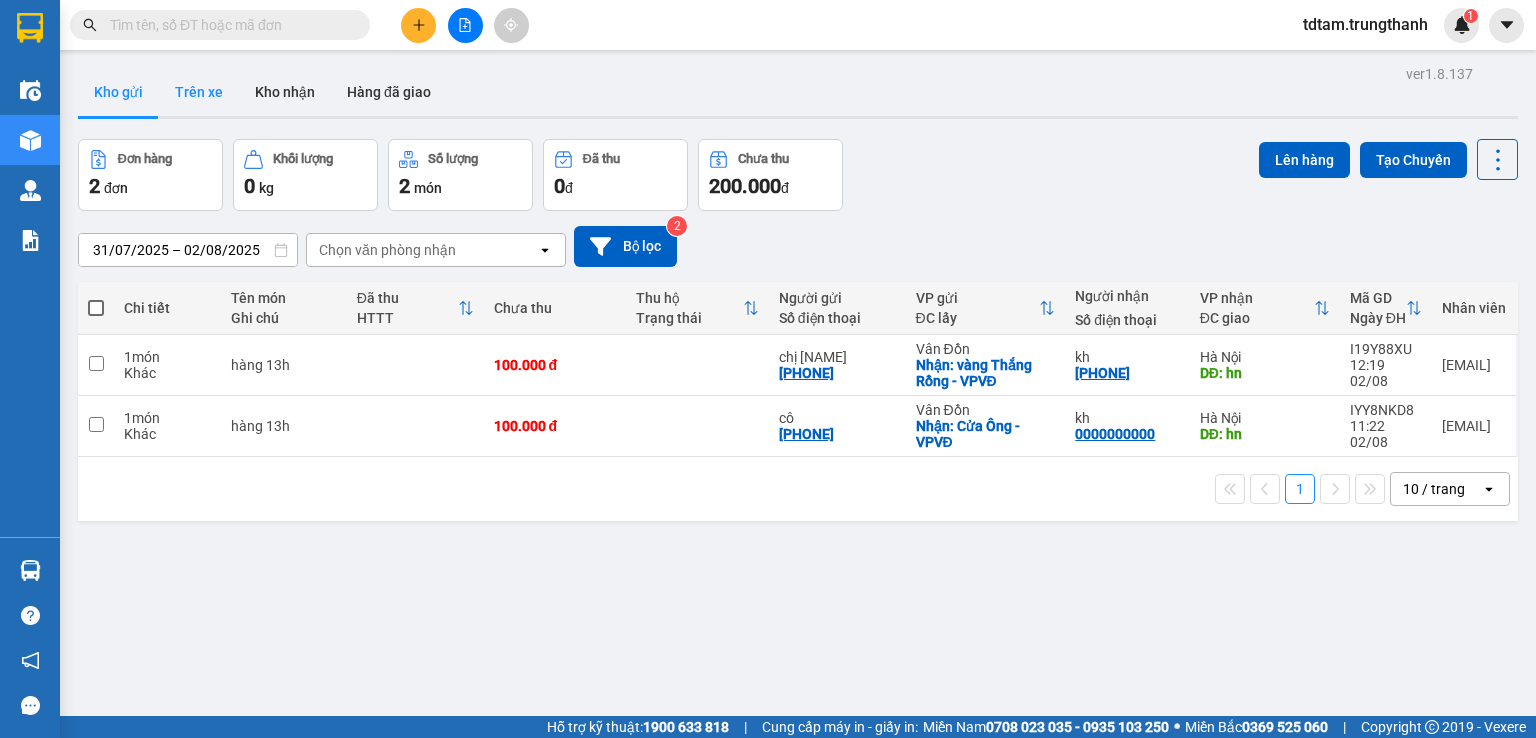 click on "Trên xe" at bounding box center (199, 92) 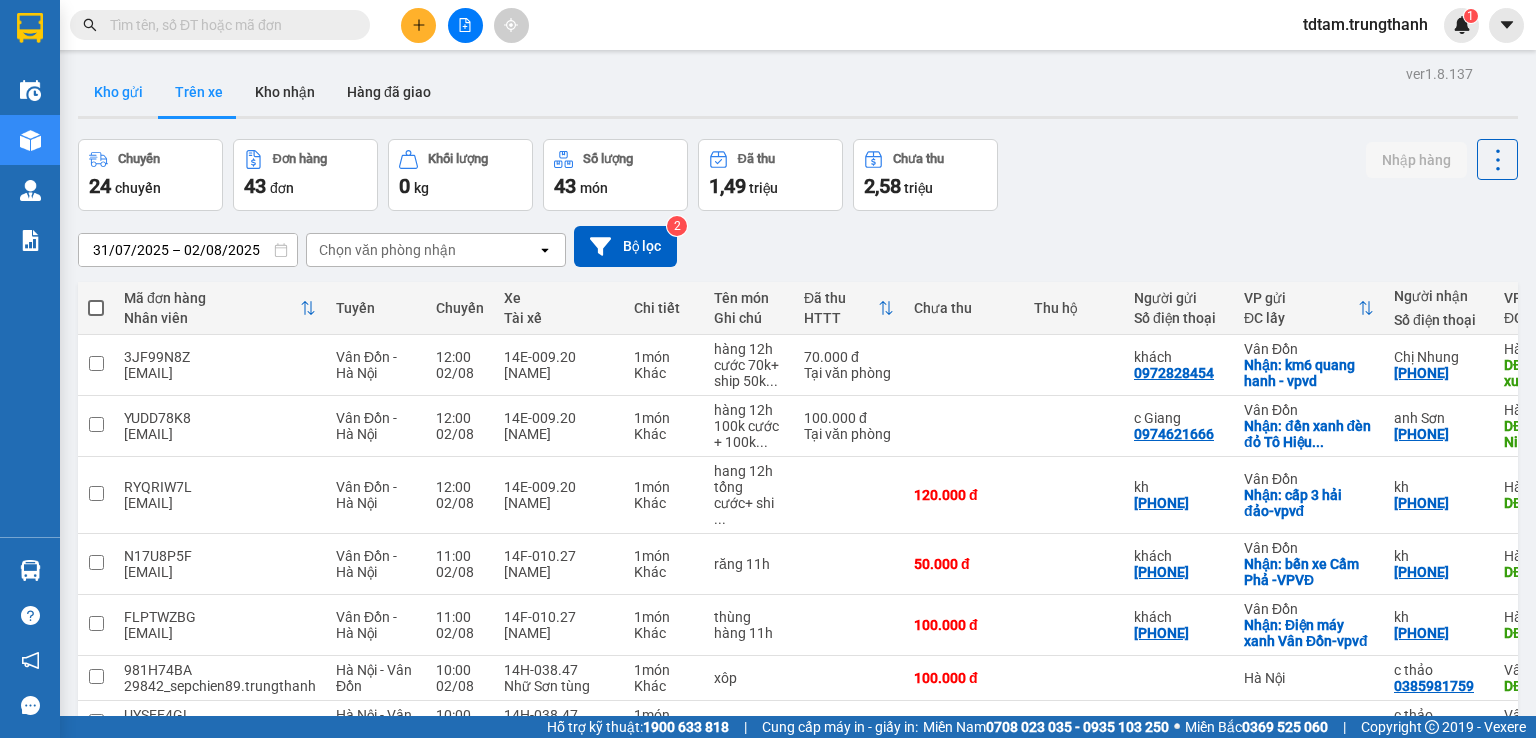 click on "Kho gửi" at bounding box center (118, 92) 